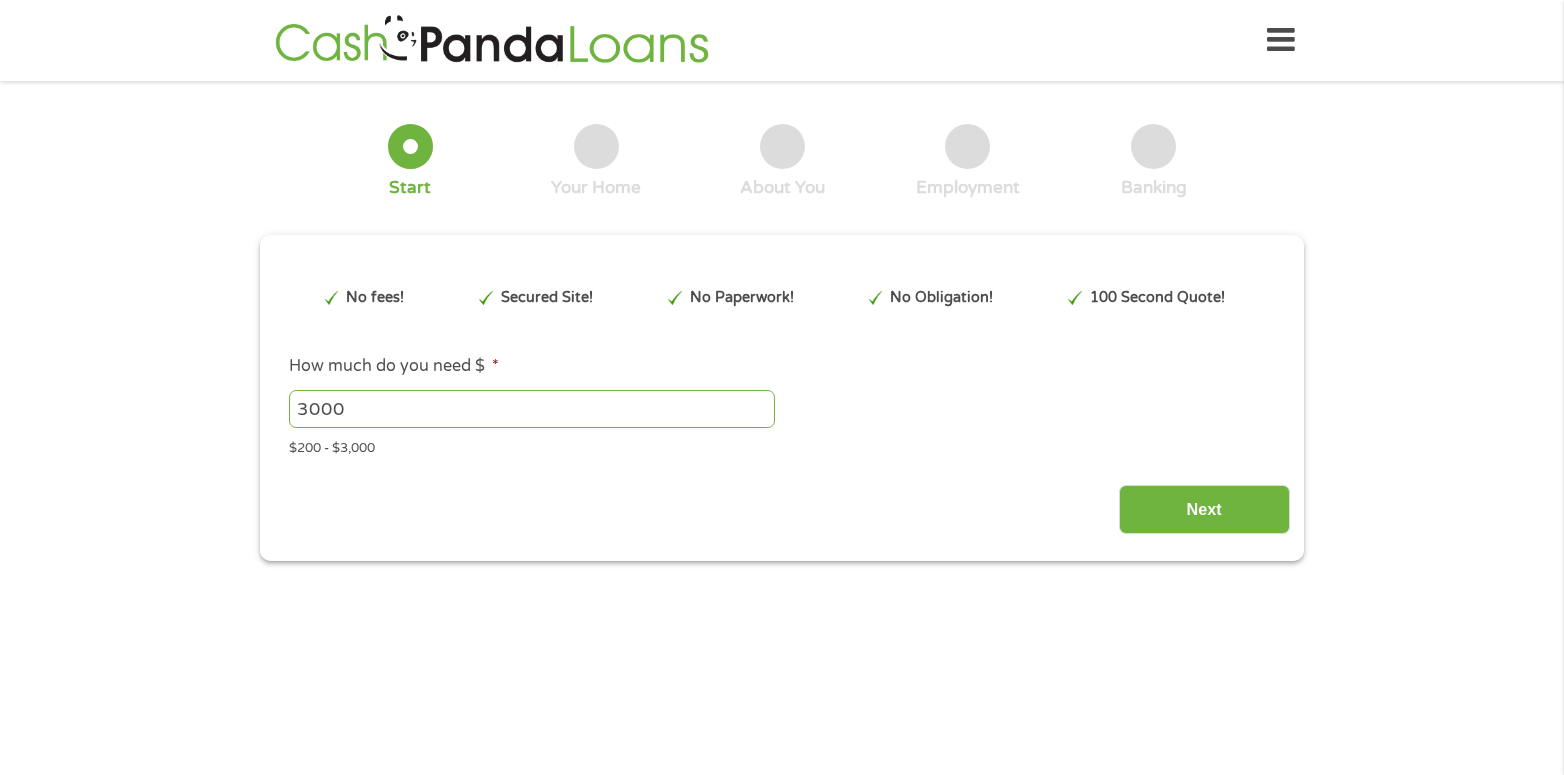 scroll, scrollTop: 0, scrollLeft: 0, axis: both 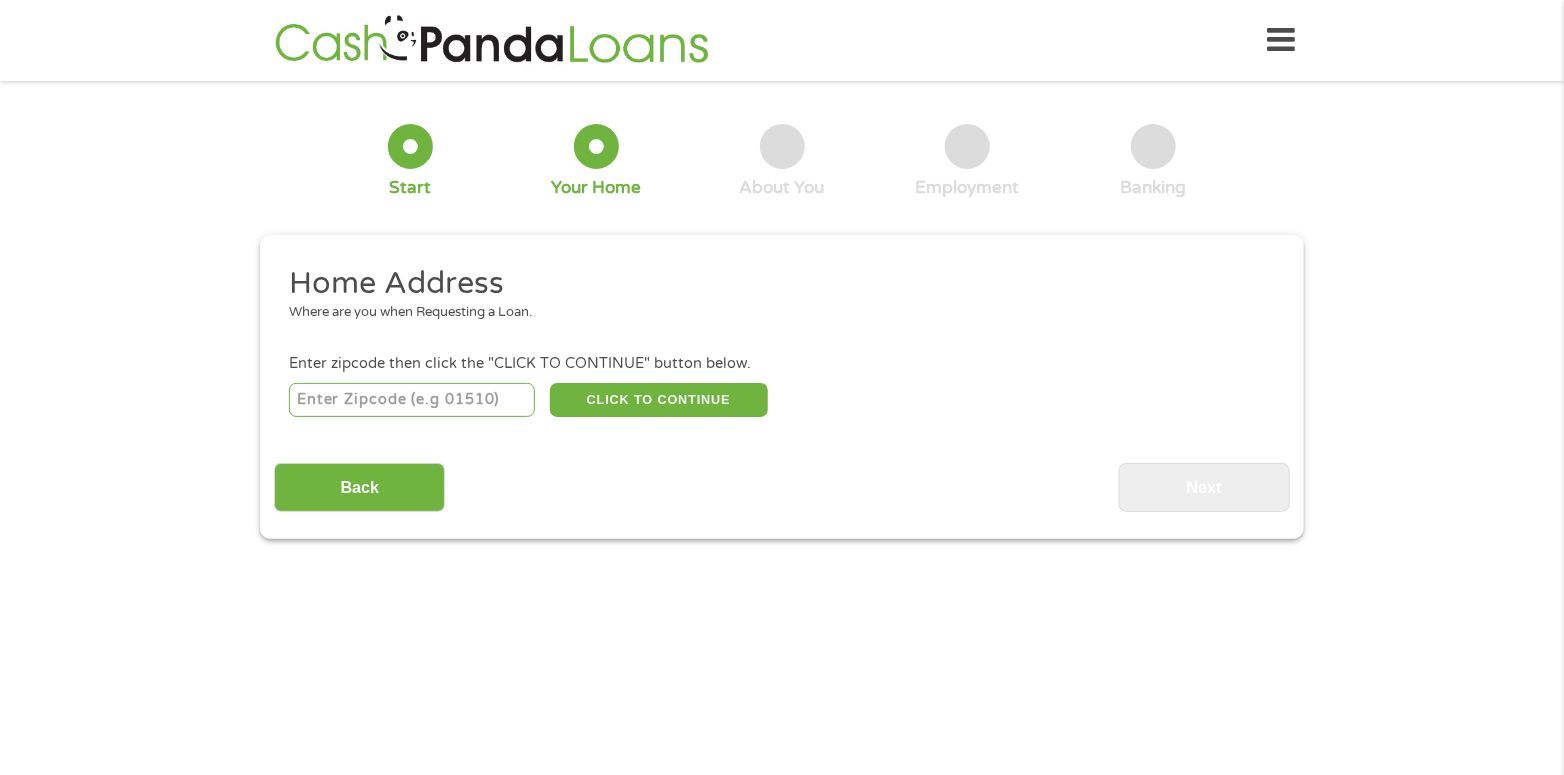 click at bounding box center (412, 400) 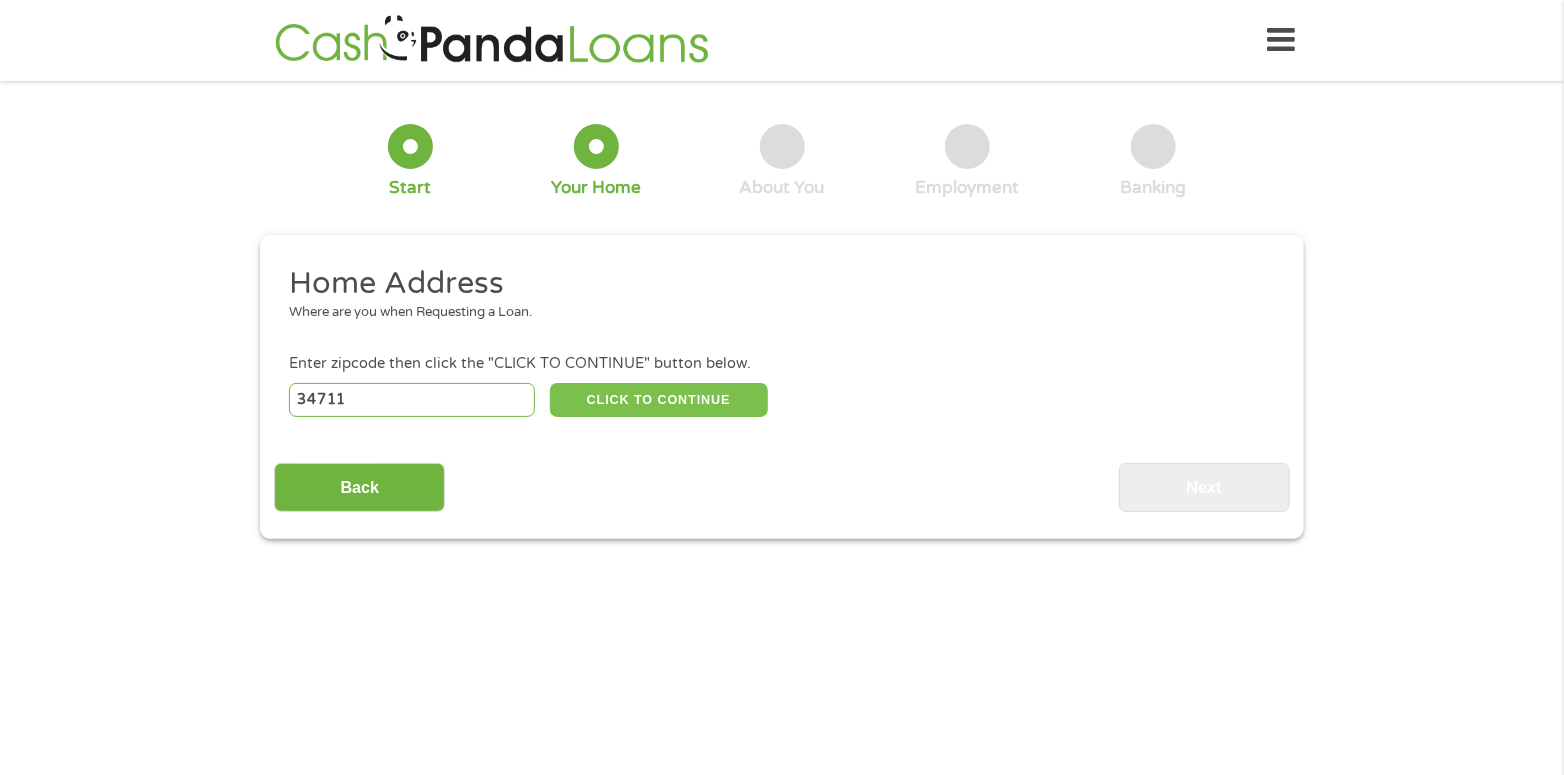 type on "34711" 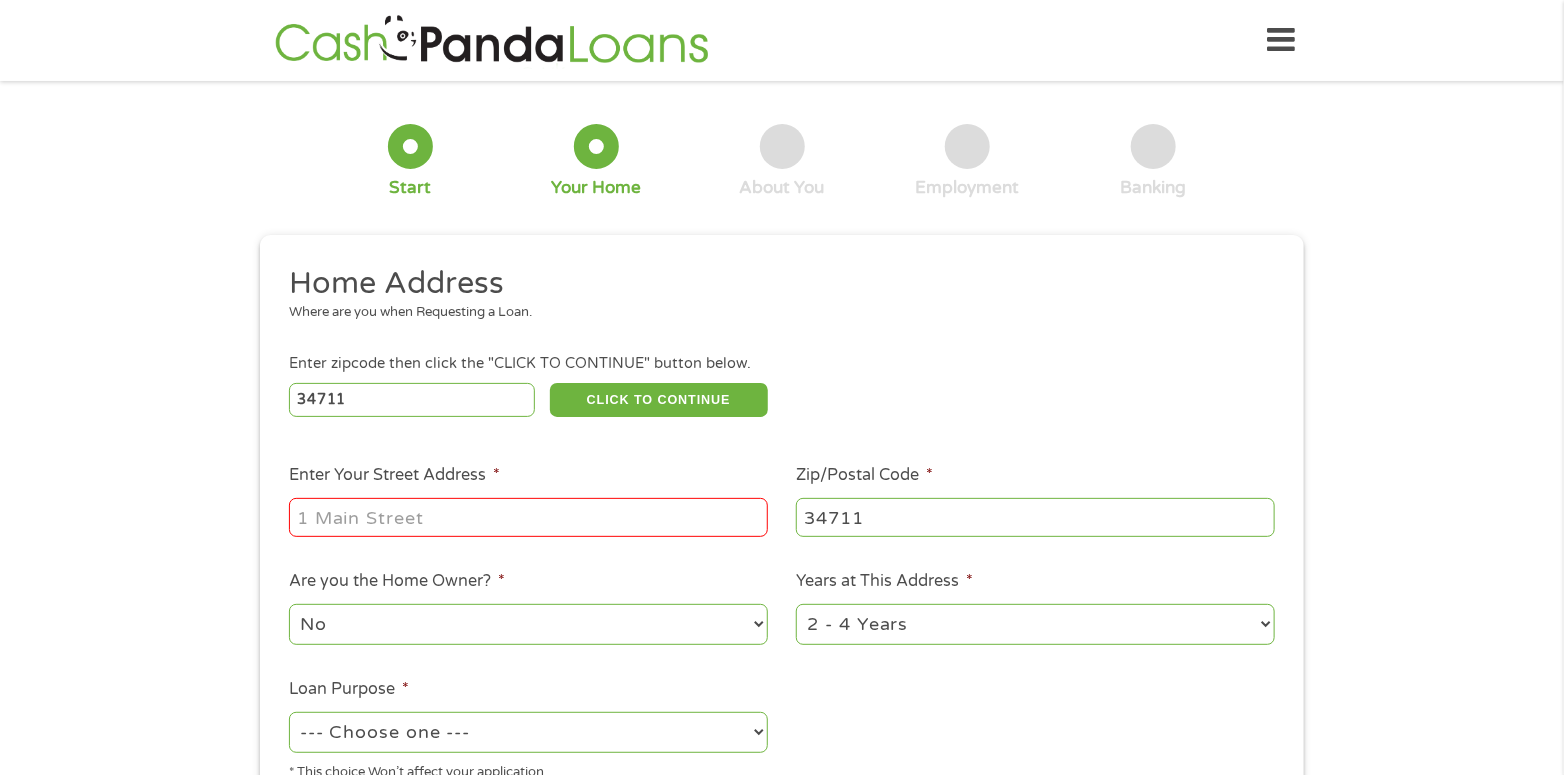 click on "Enter Your Street Address *" at bounding box center [528, 517] 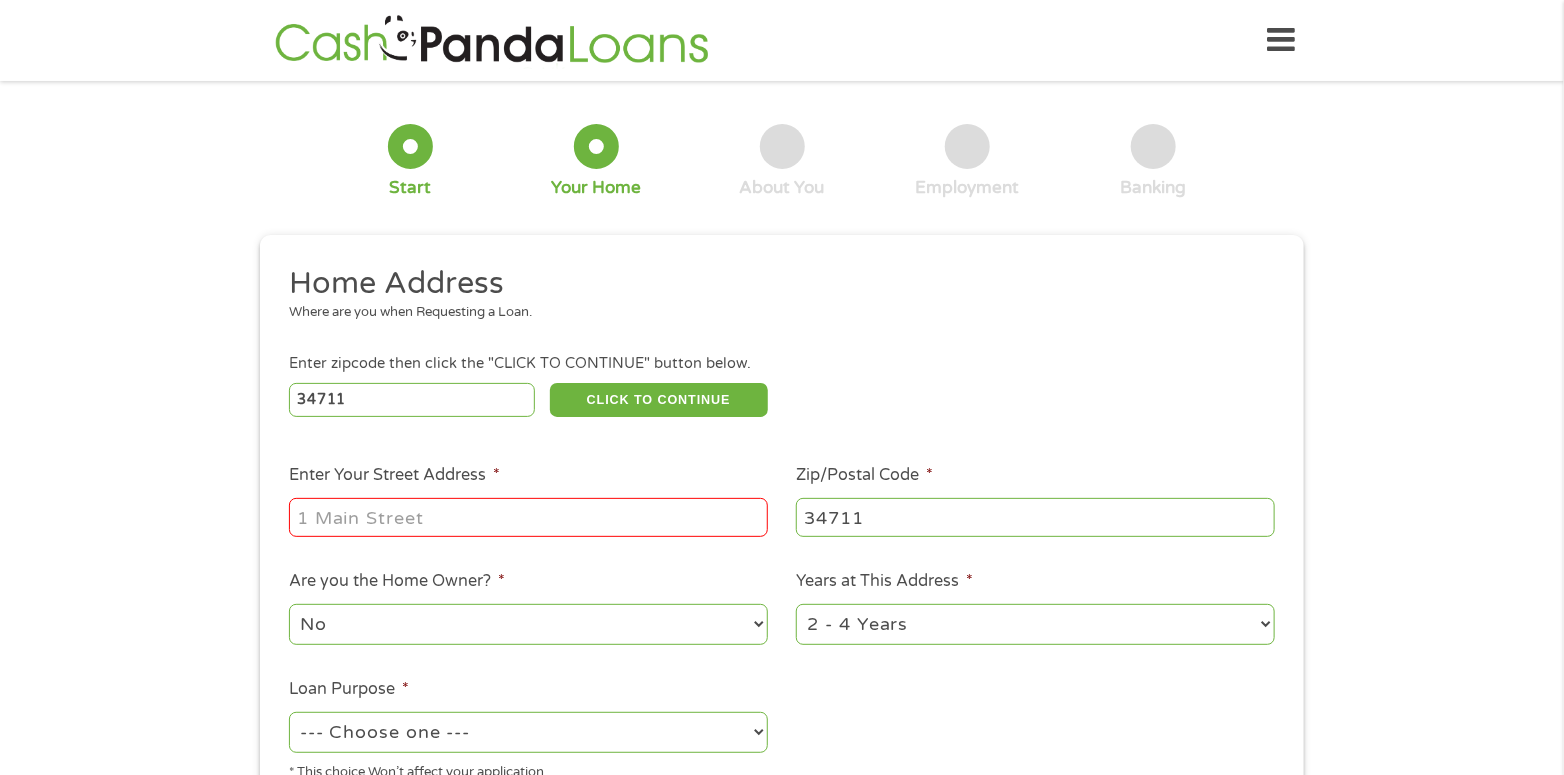 type on "[NUMBER] [STREET]" 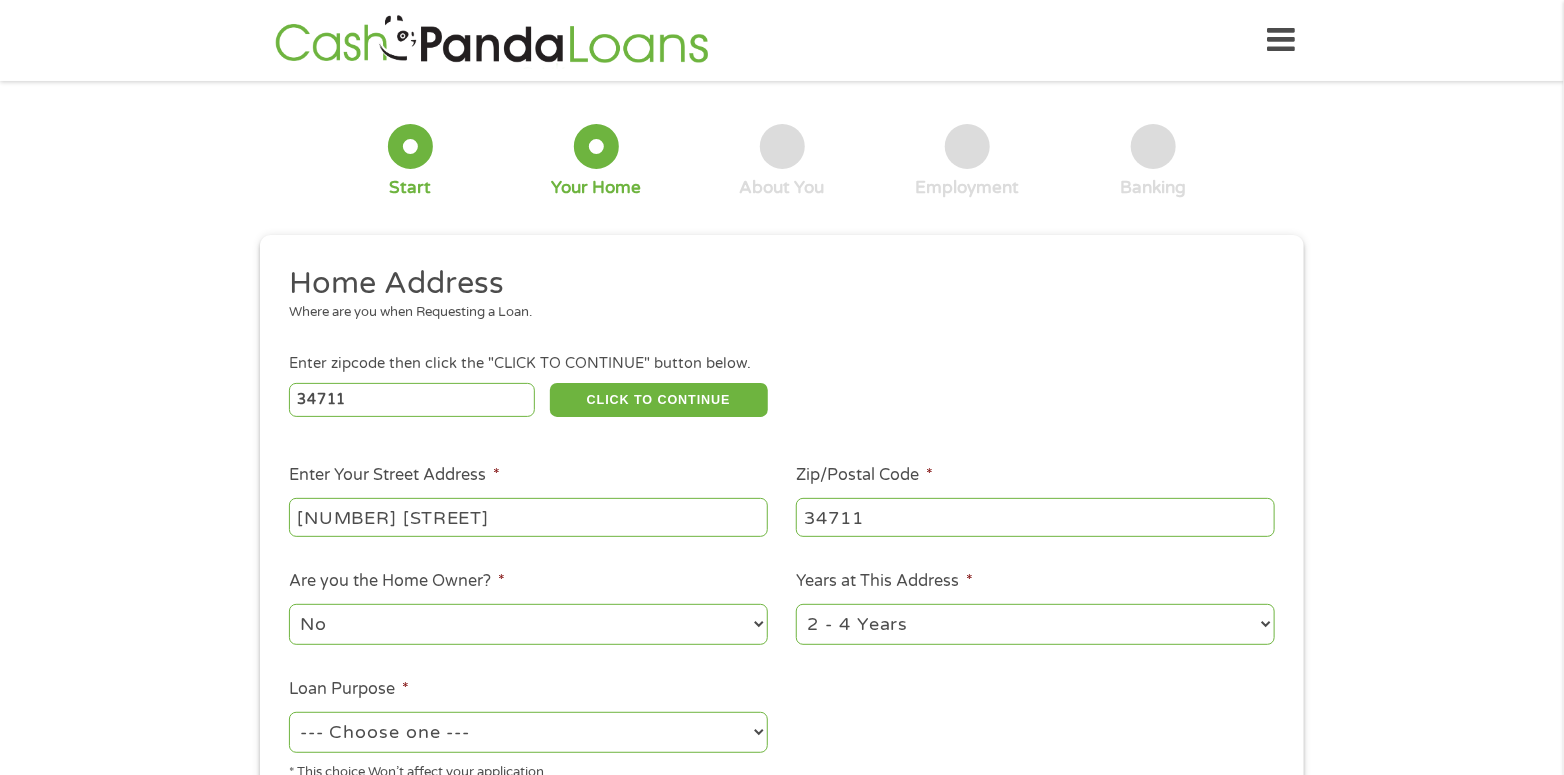 click on "No Yes" at bounding box center (528, 624) 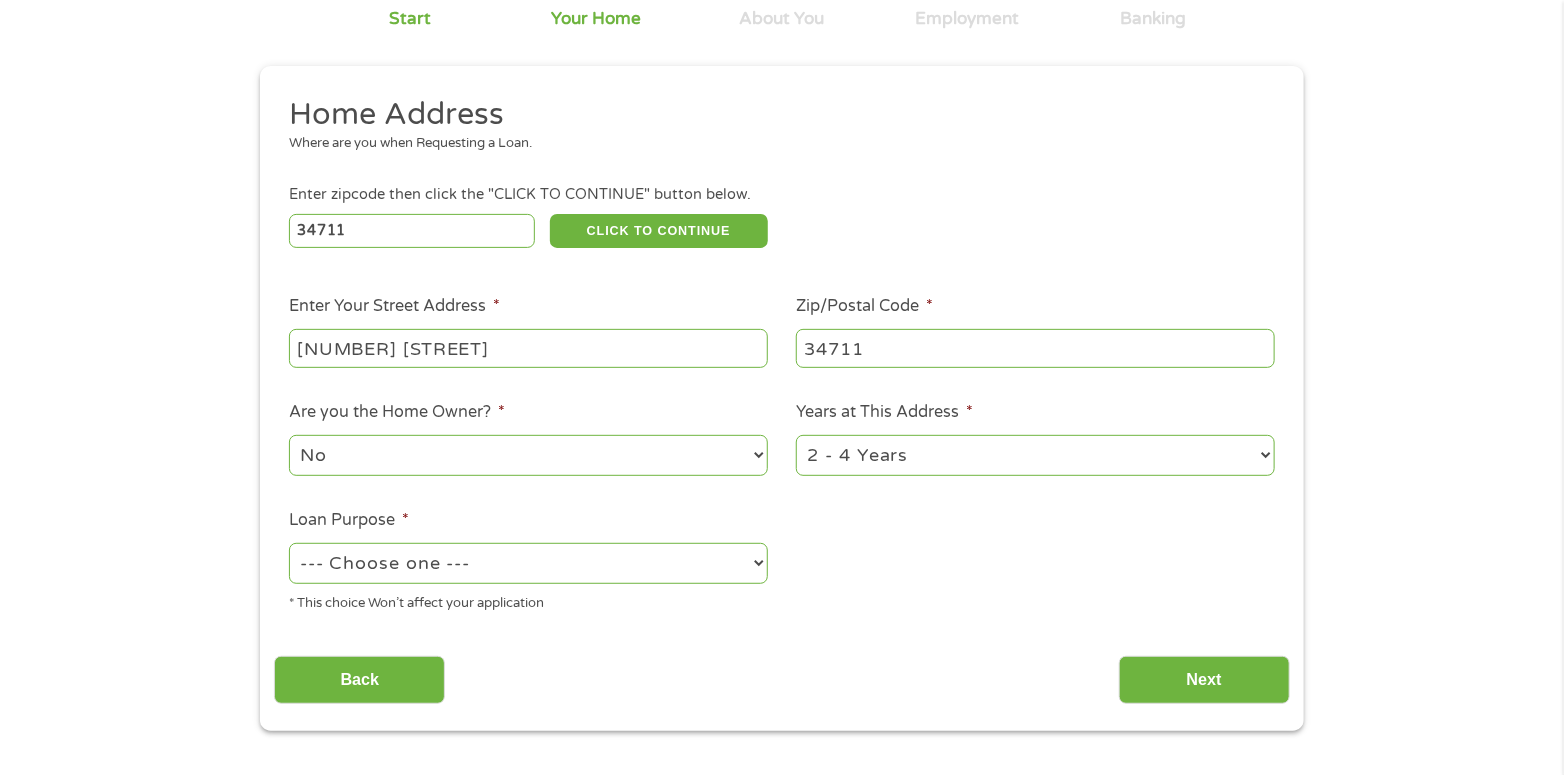 scroll, scrollTop: 200, scrollLeft: 0, axis: vertical 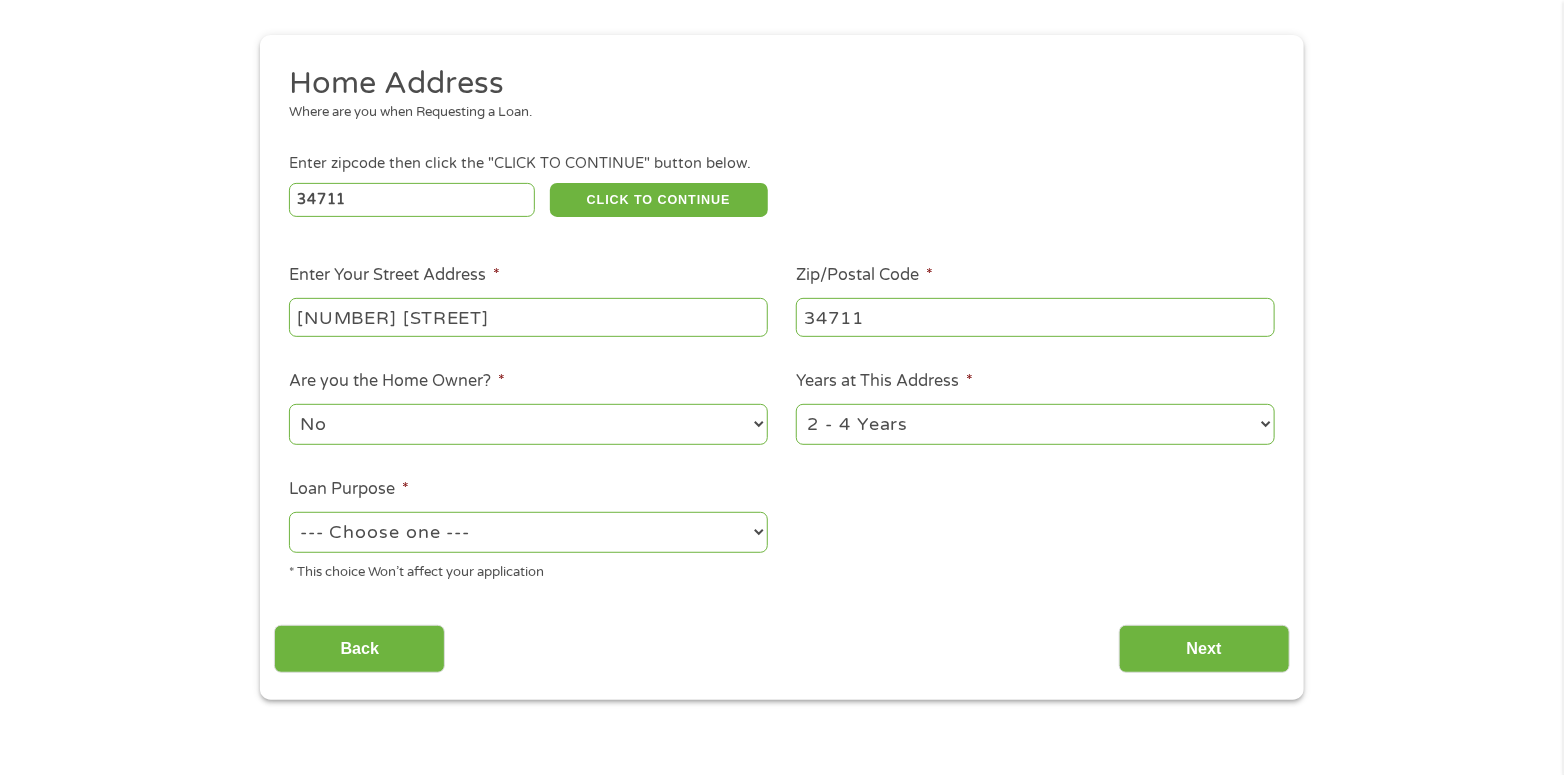 click on "--- Choose one --- Pay Bills Debt Consolidation Home Improvement Major Purchase Car Loan Short Term Cash Medical Expenses Other" at bounding box center [528, 532] 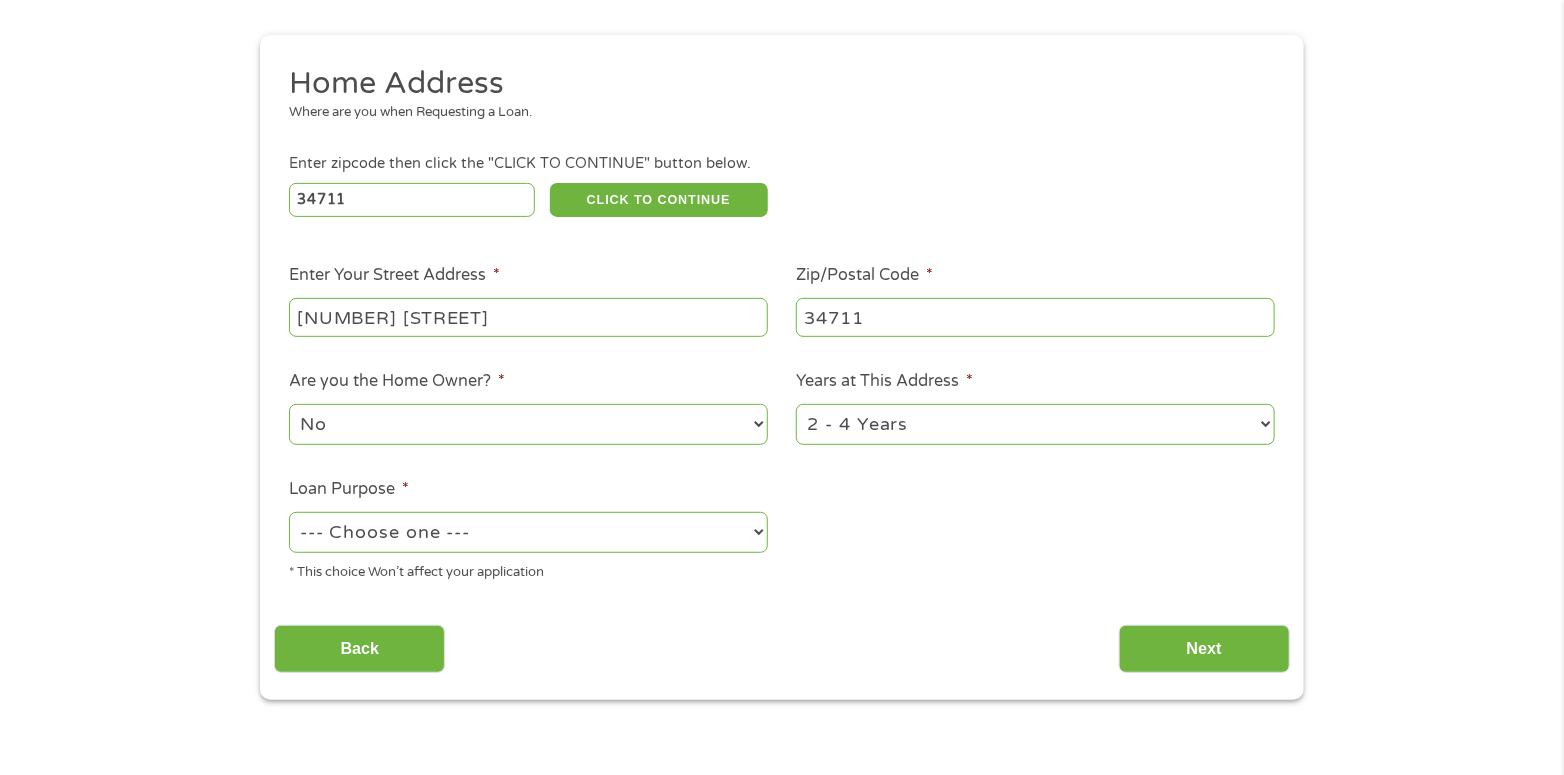 select on "debtconsolidation" 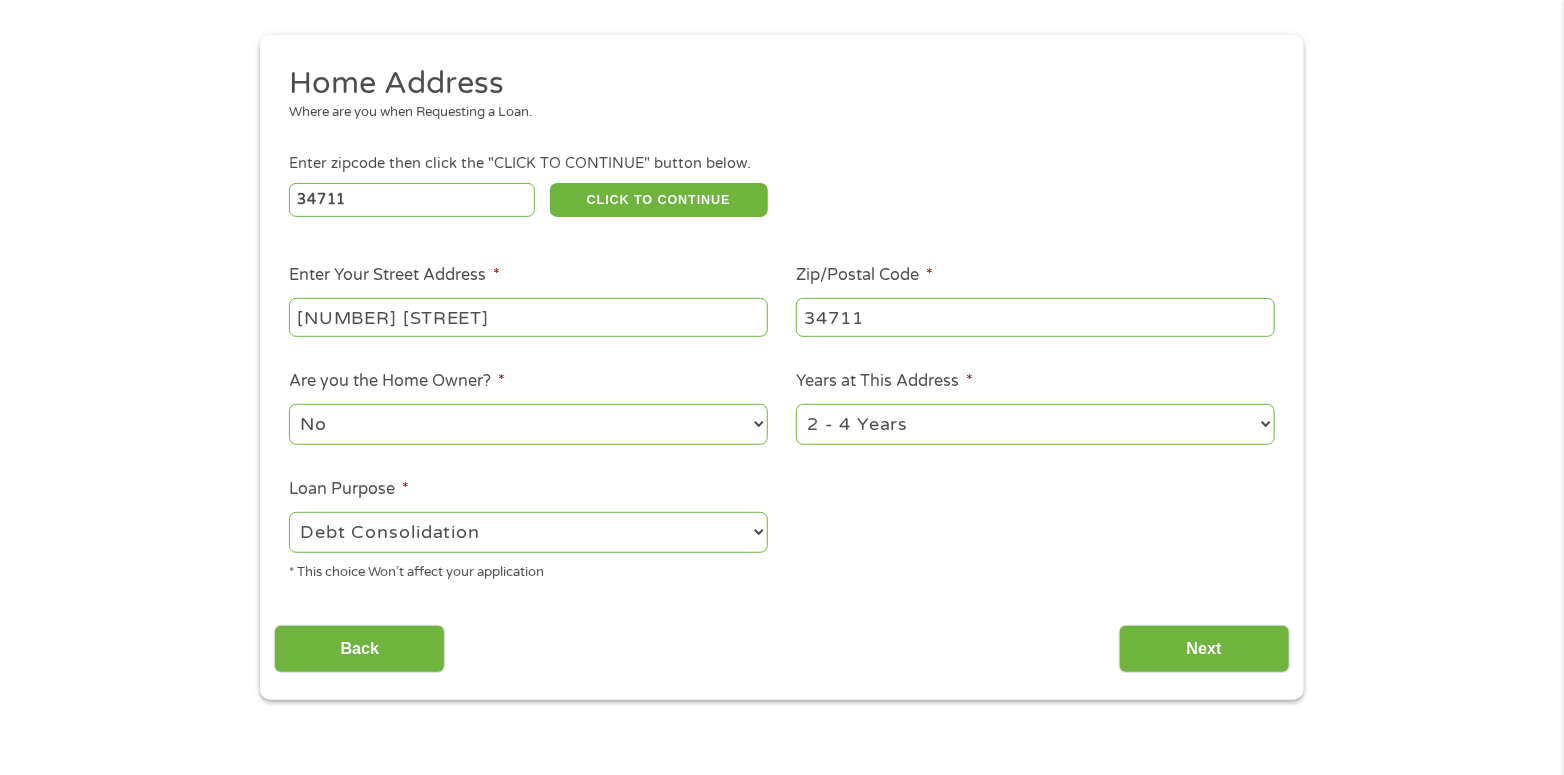 click on "--- Choose one --- Pay Bills Debt Consolidation Home Improvement Major Purchase Car Loan Short Term Cash Medical Expenses Other" at bounding box center (528, 532) 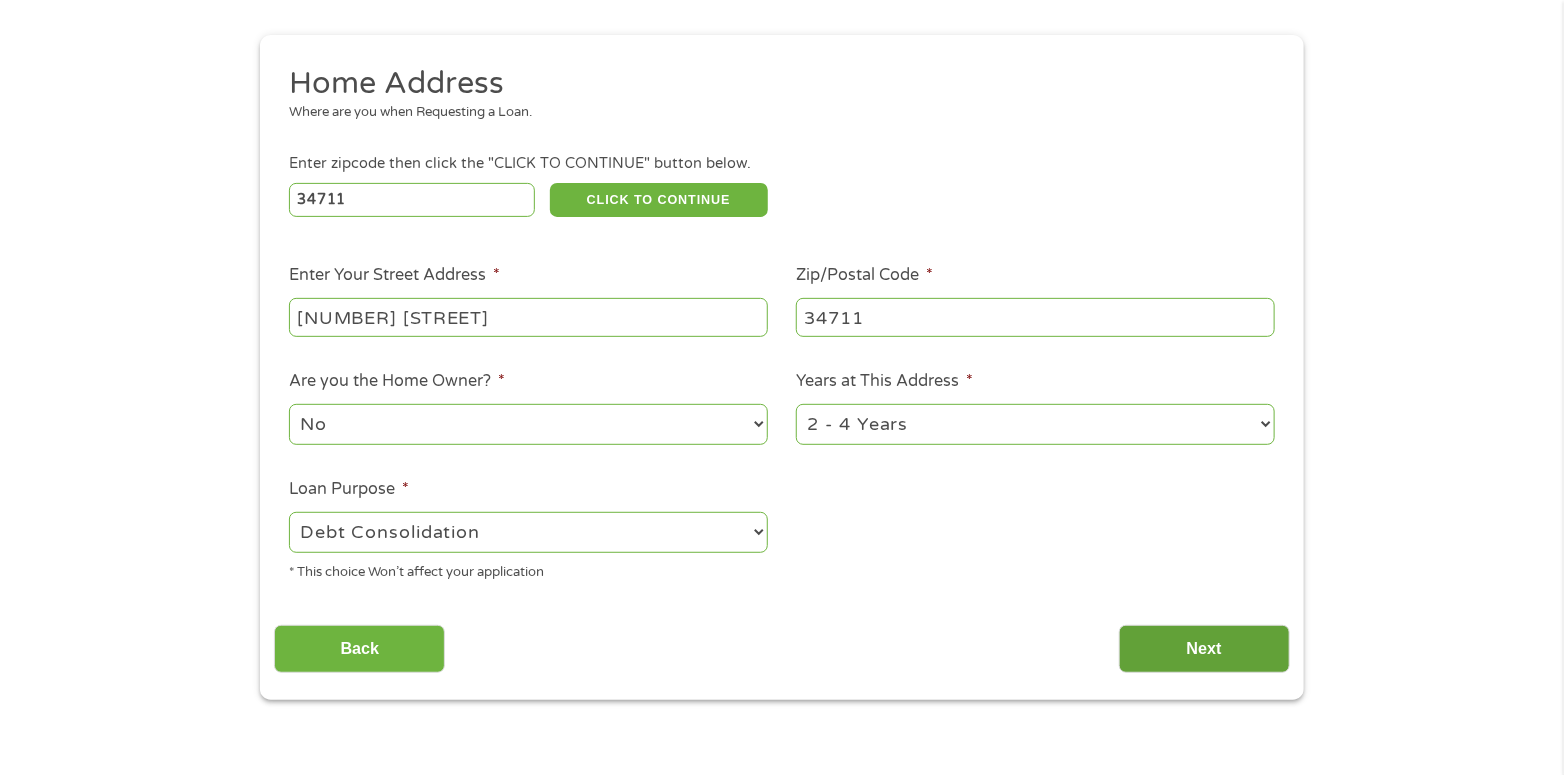click on "Next" at bounding box center (1204, 649) 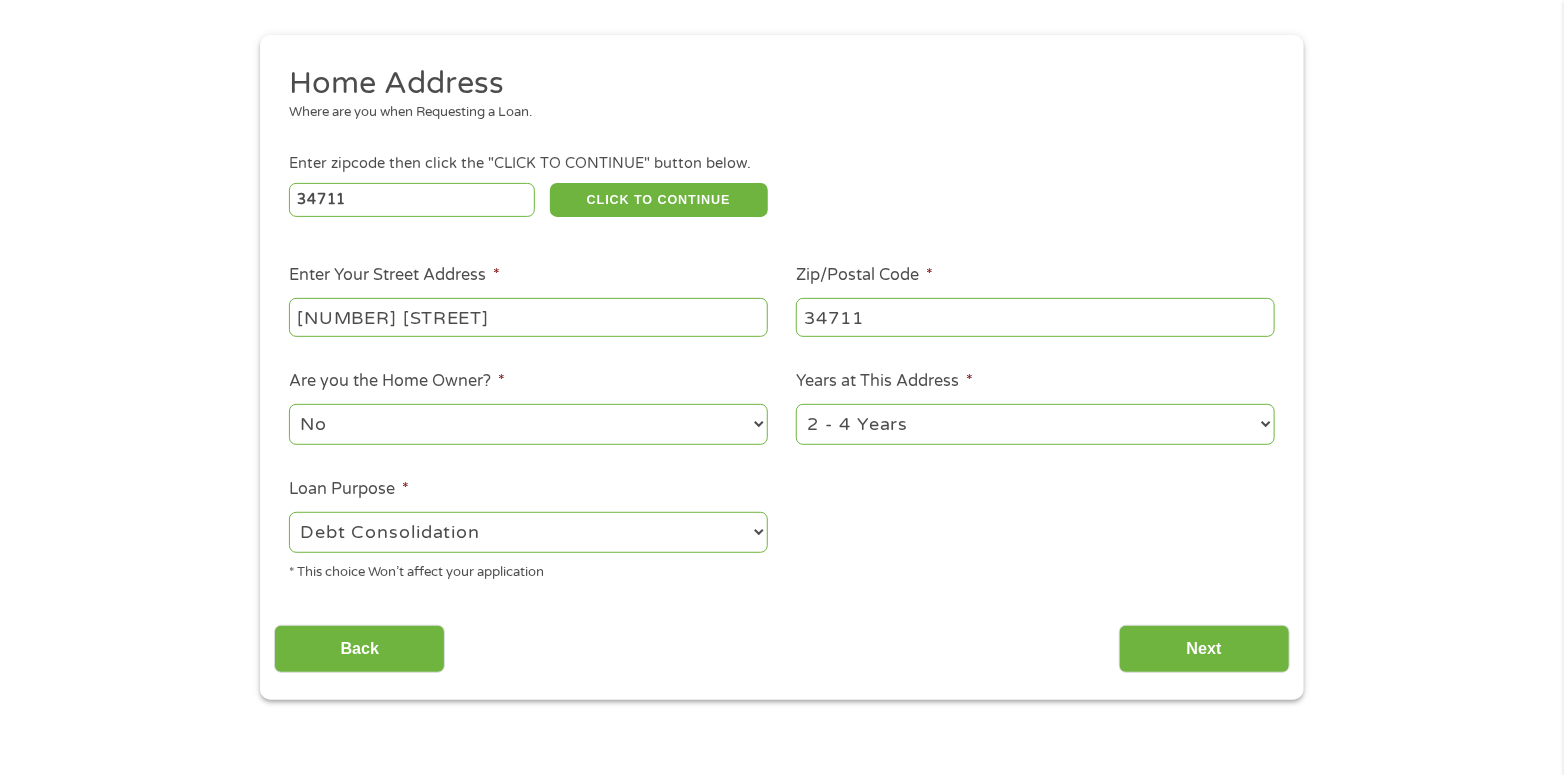 scroll, scrollTop: 8, scrollLeft: 8, axis: both 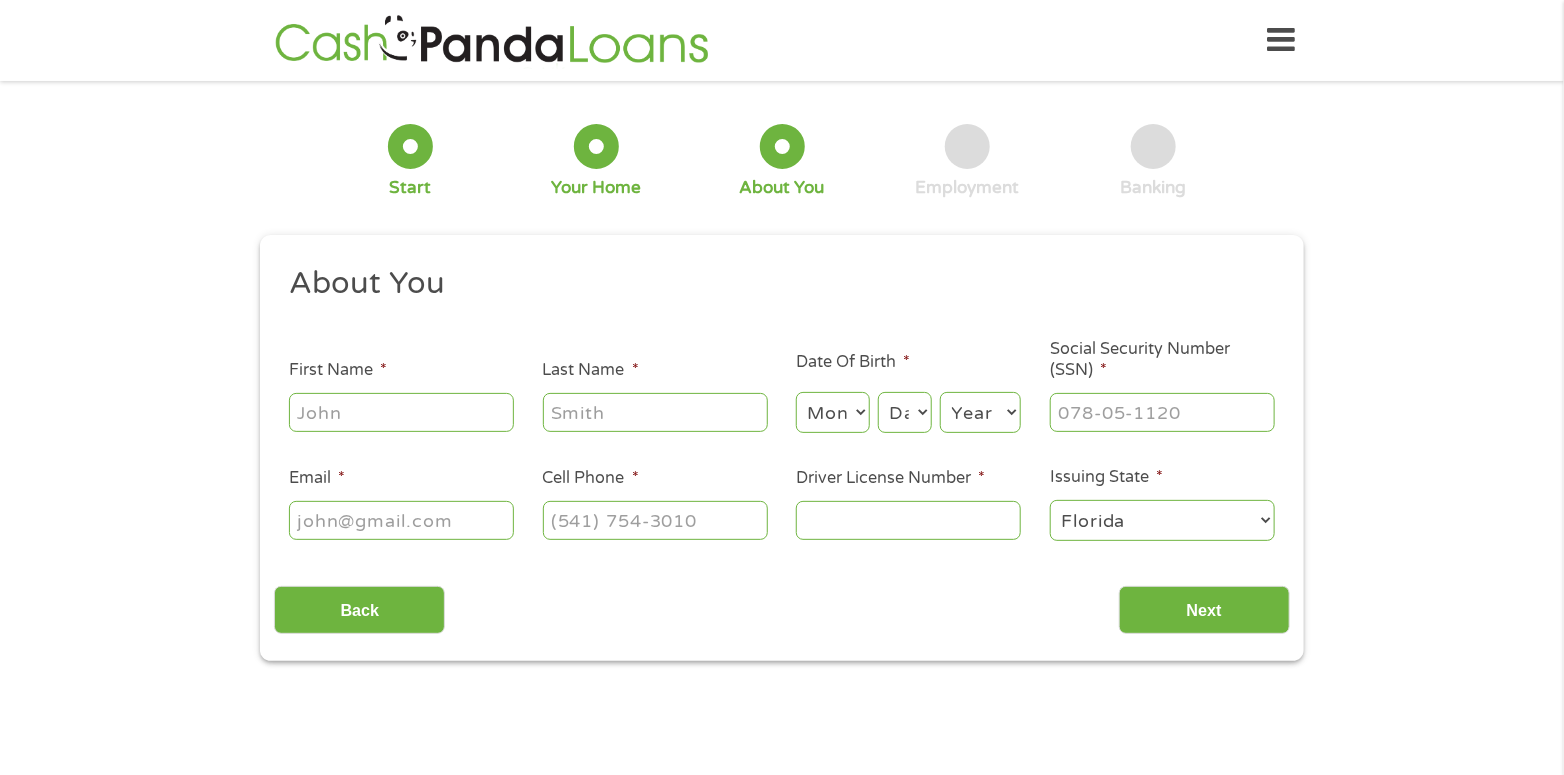 click on "First Name *" at bounding box center (401, 412) 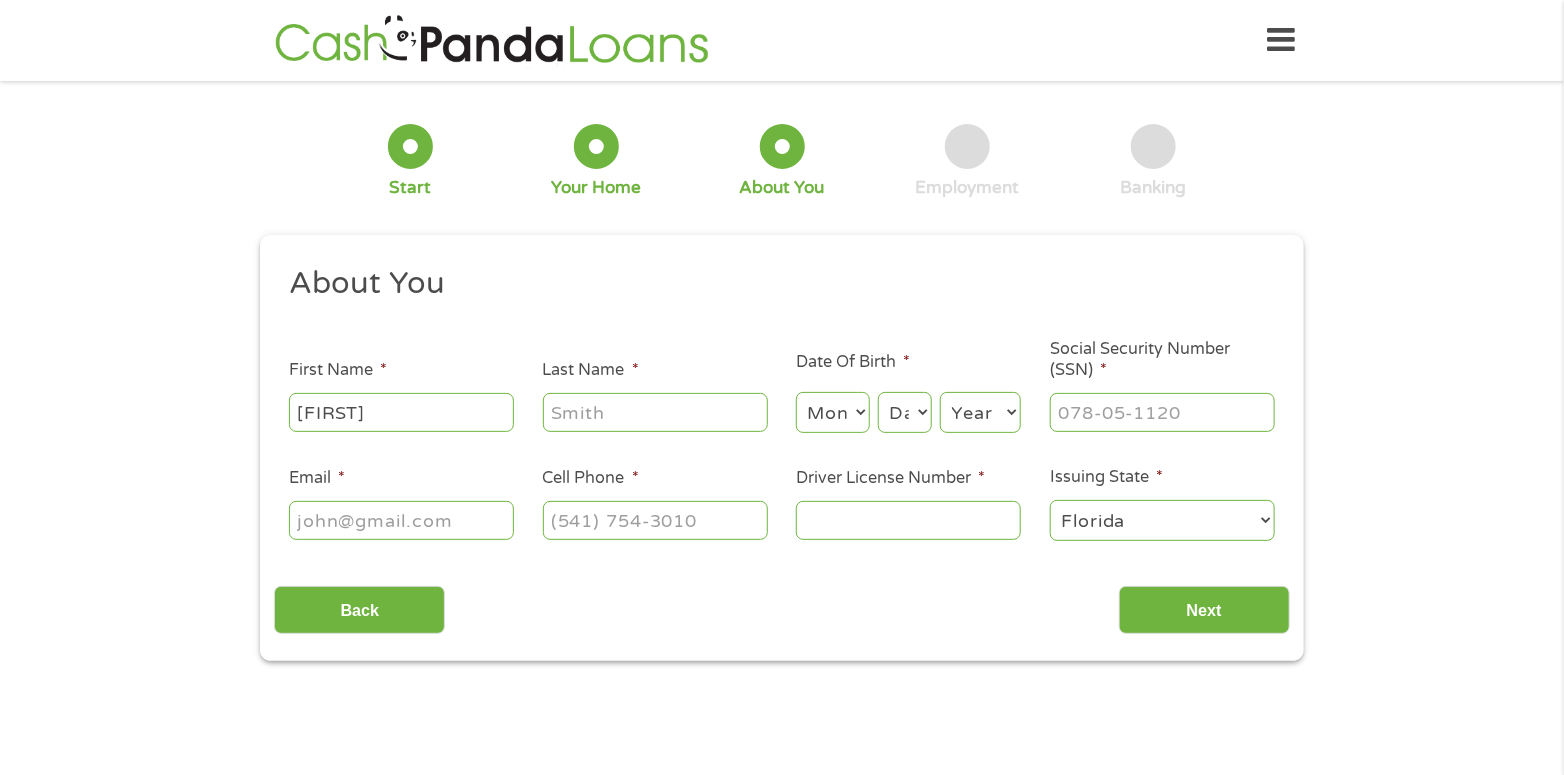 click on "[FIRST]" at bounding box center [401, 412] 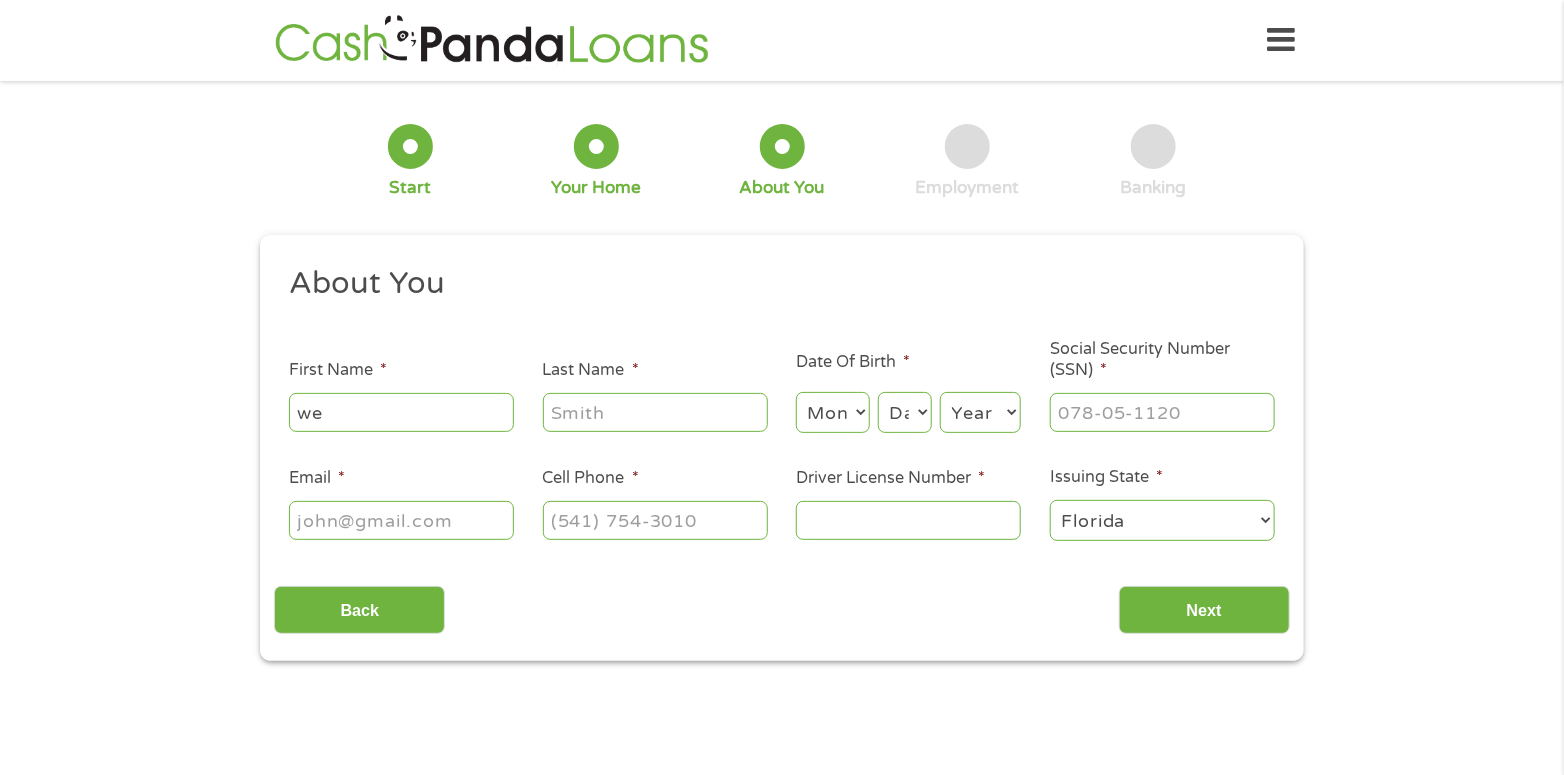 type on "w" 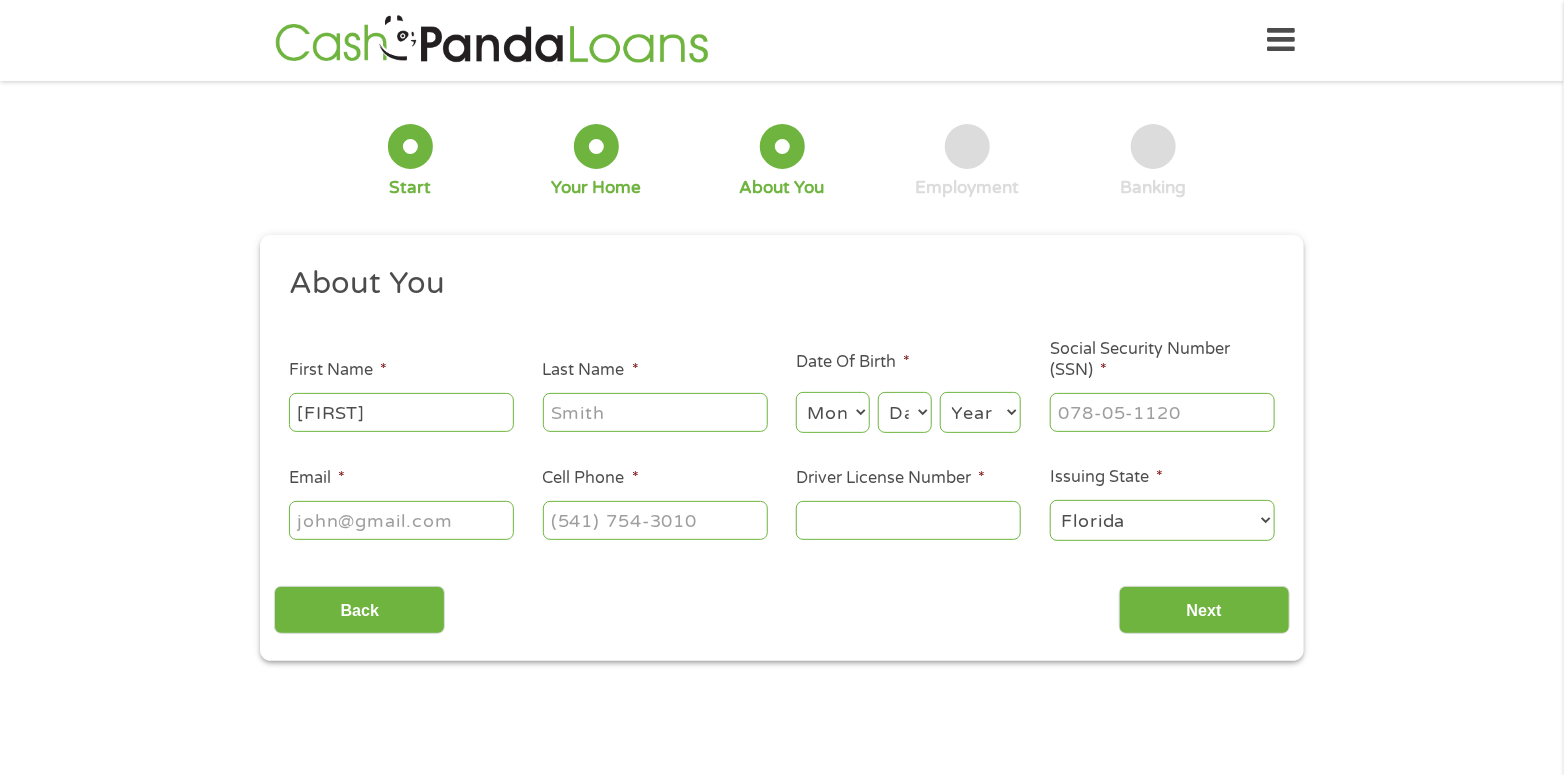 type on "[FIRST]" 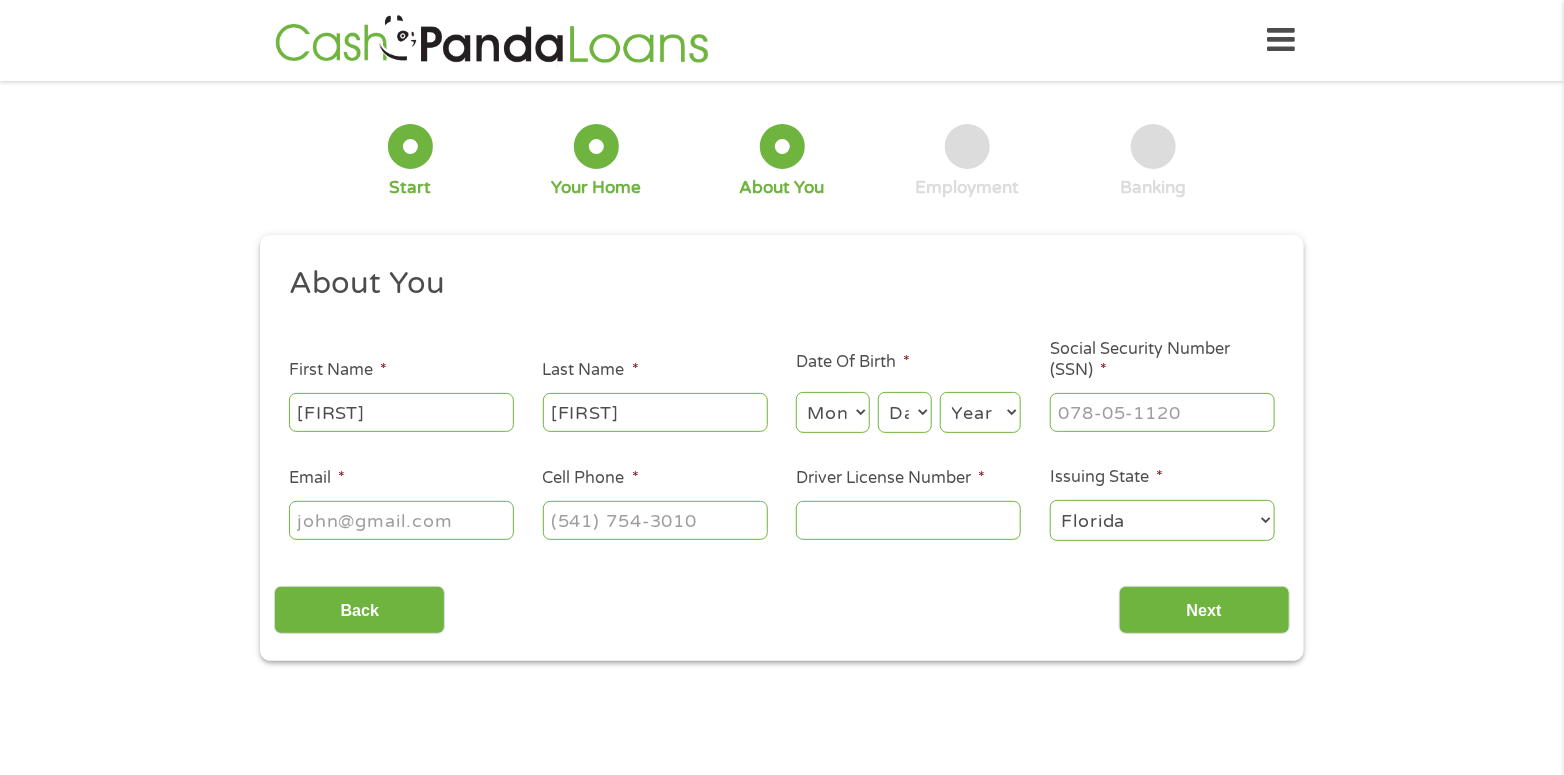 type on "[FIRST]" 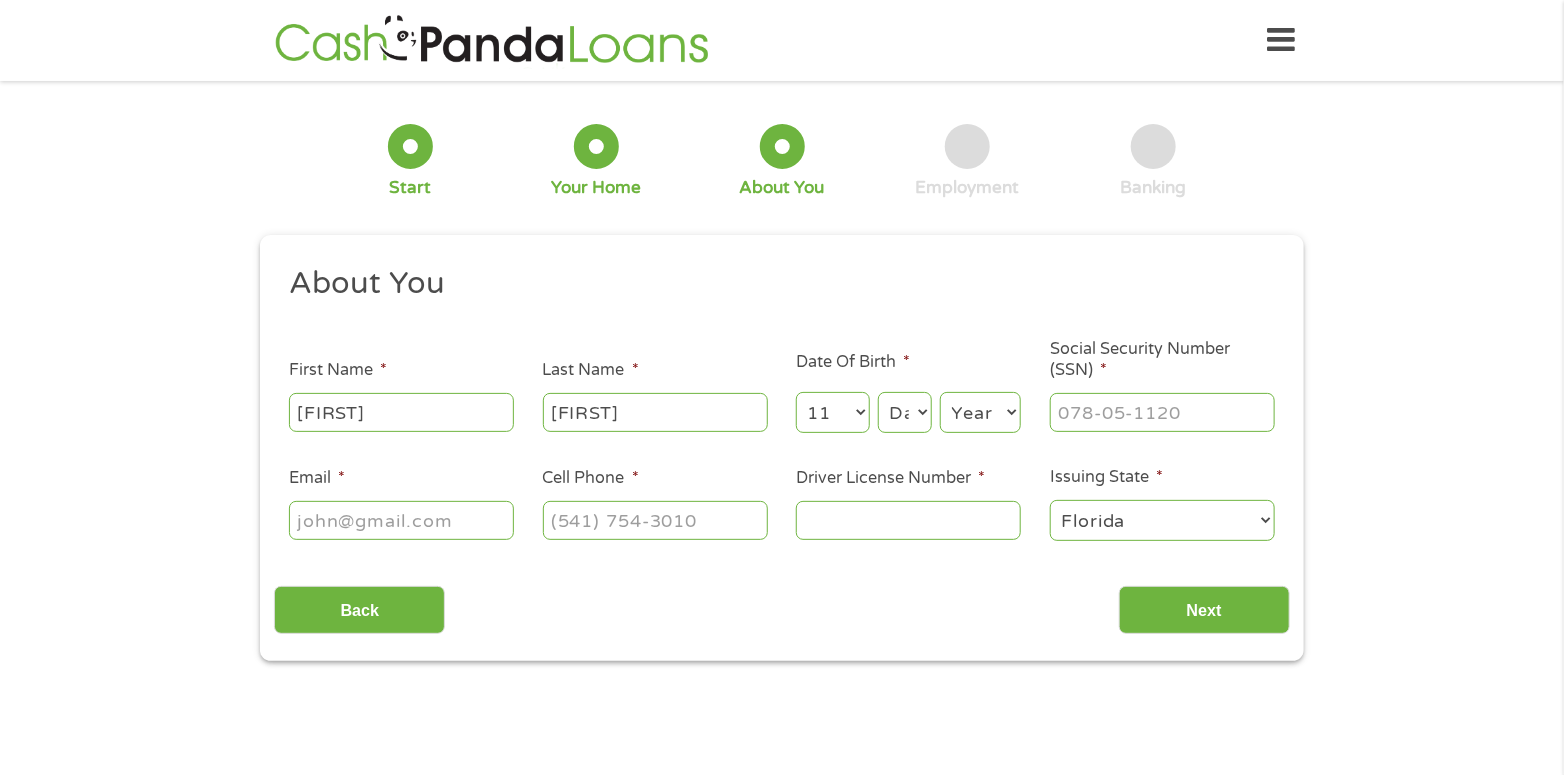 select on "10" 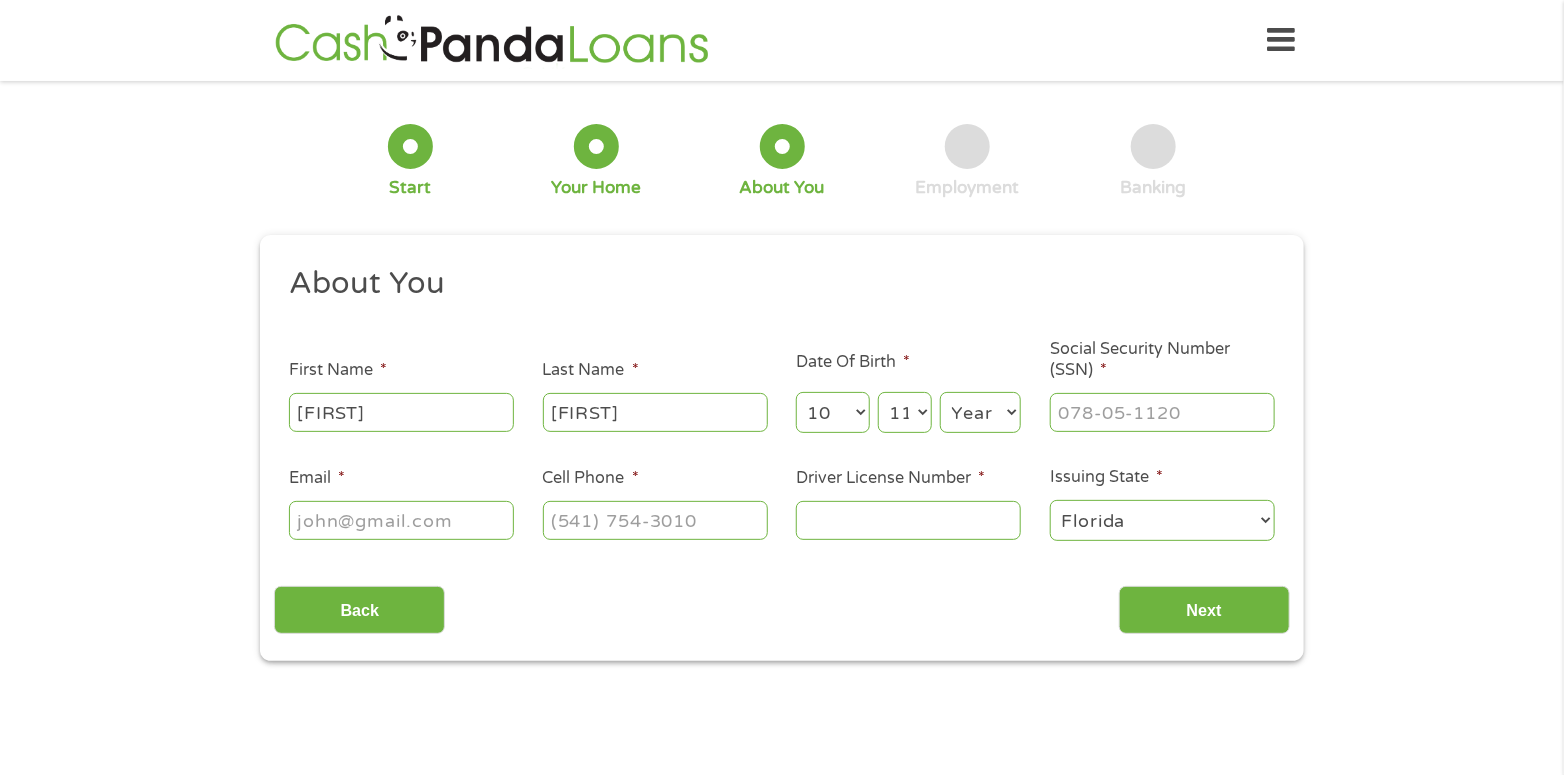select on "12" 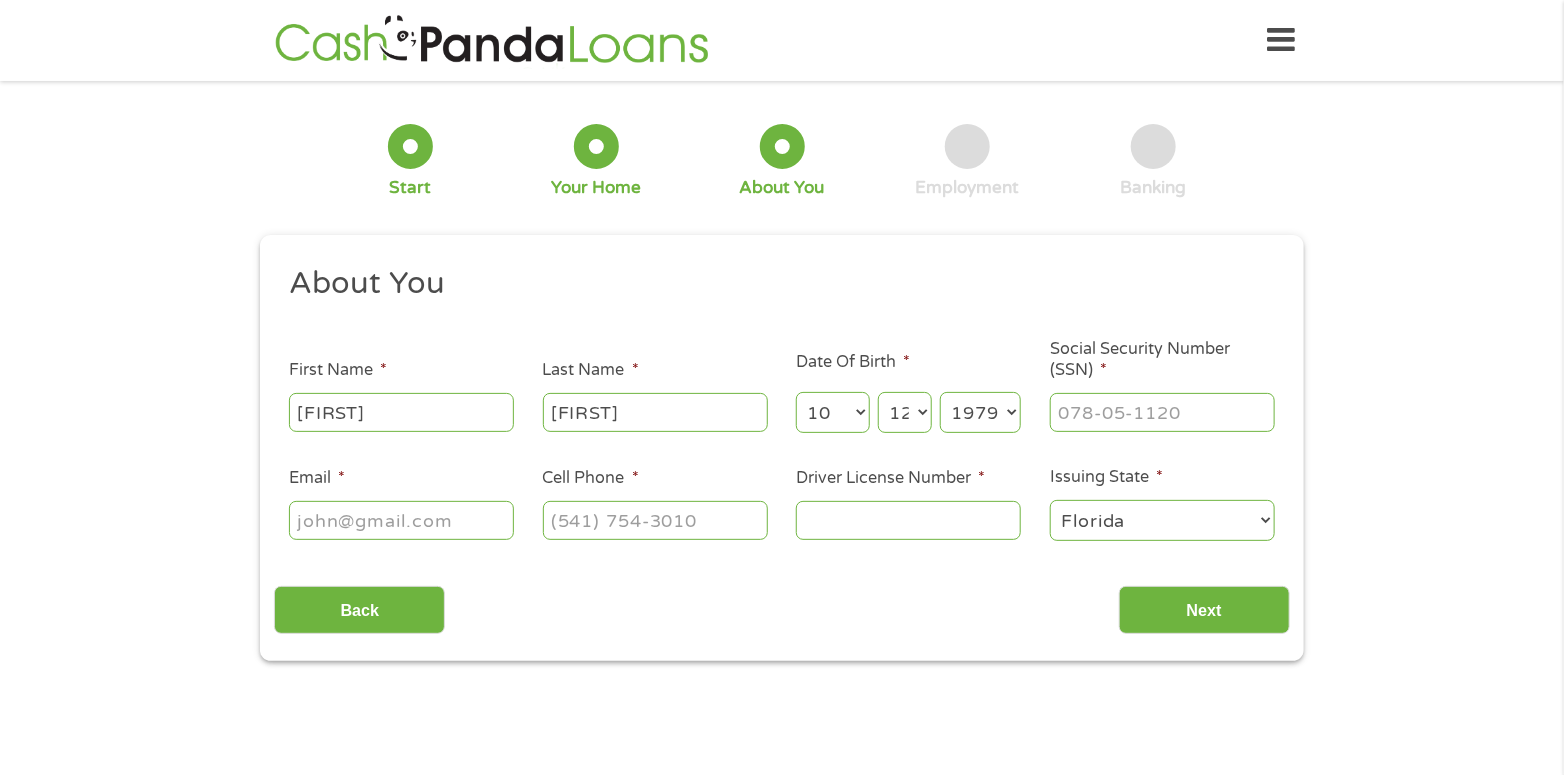 select on "1972" 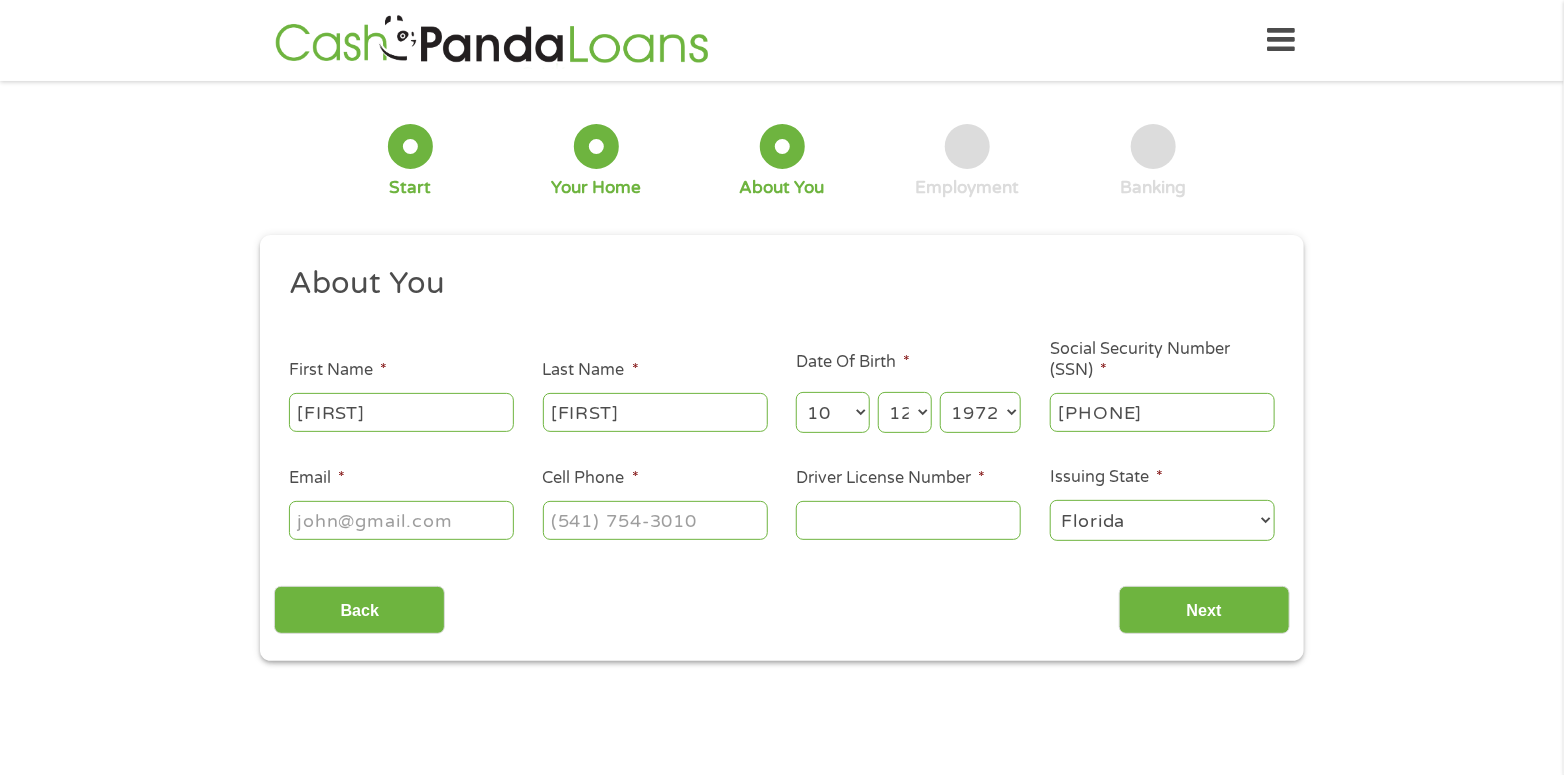 type on "[SSN]" 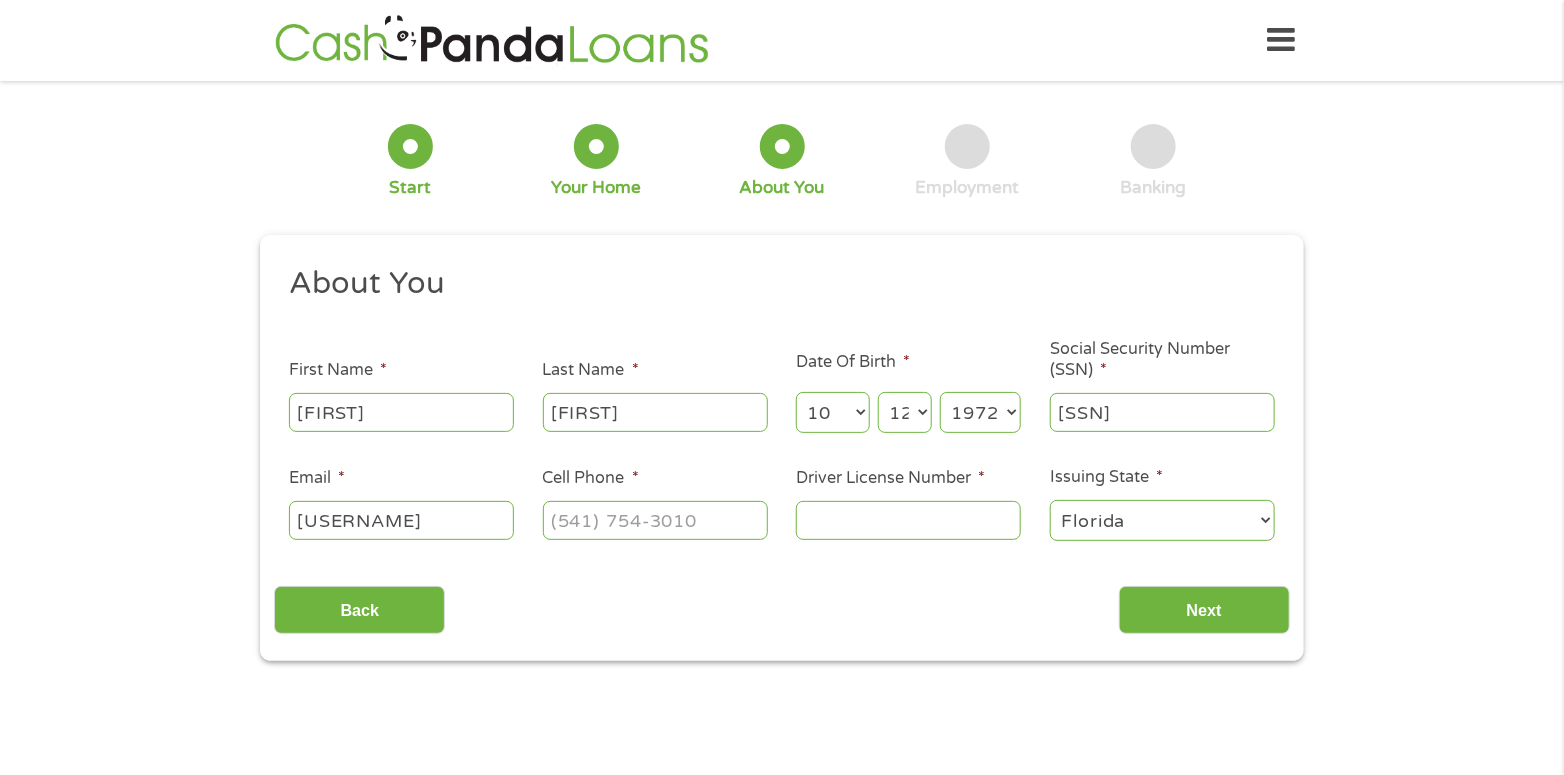 type on "[USERNAME]@[DOMAIN]" 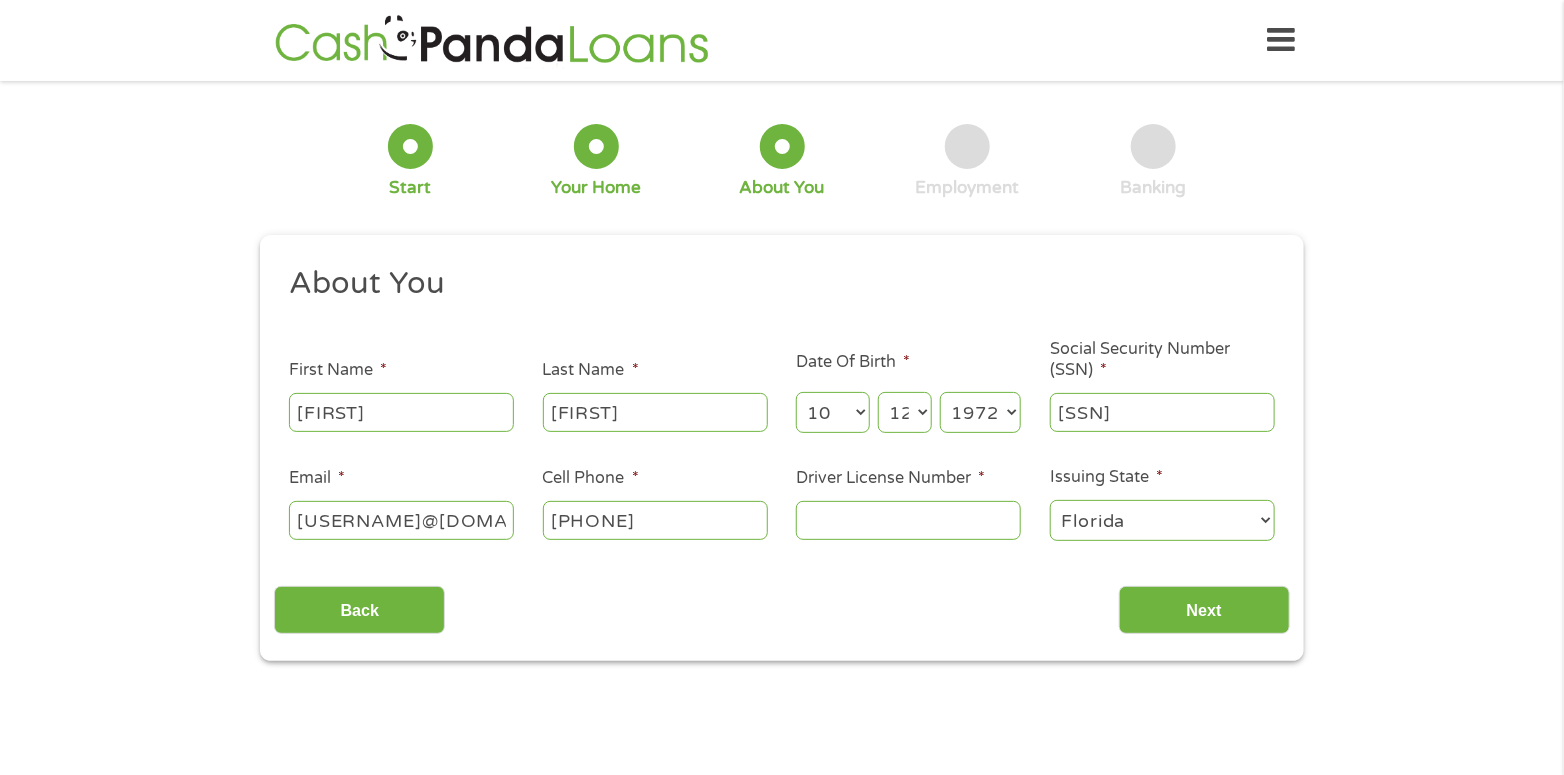 type on "[PHONE]" 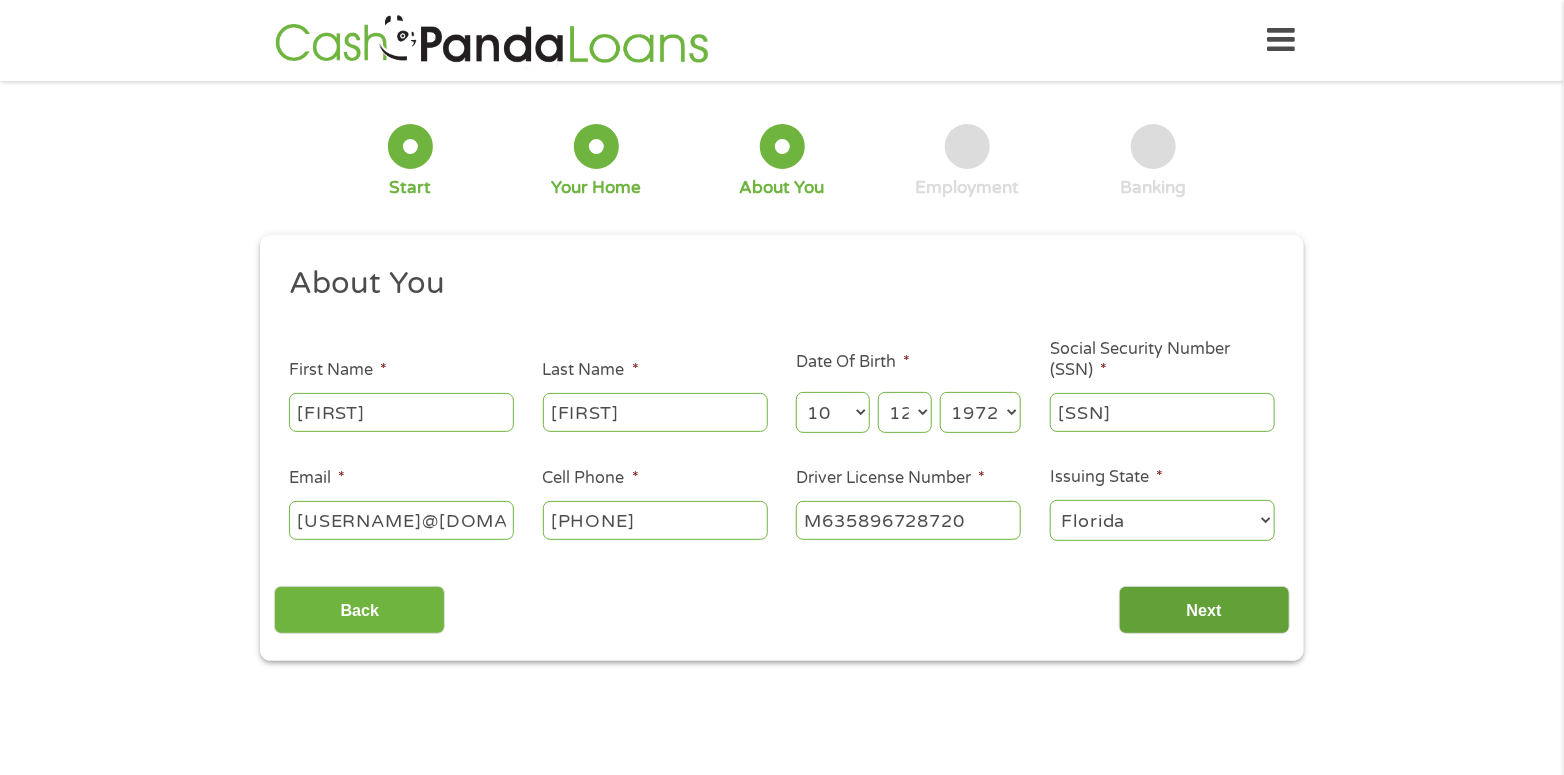 type on "M635896728720" 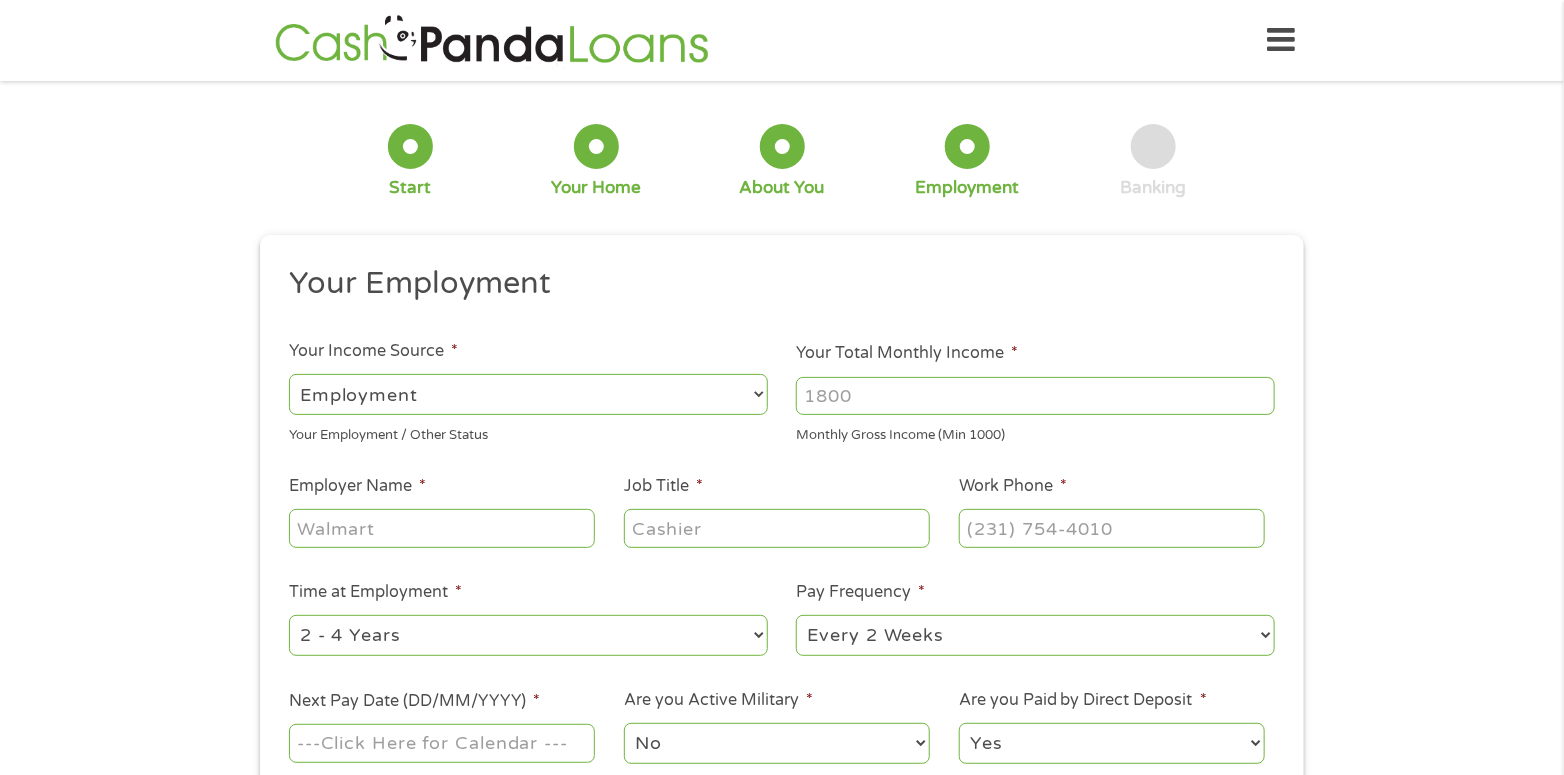scroll, scrollTop: 8, scrollLeft: 8, axis: both 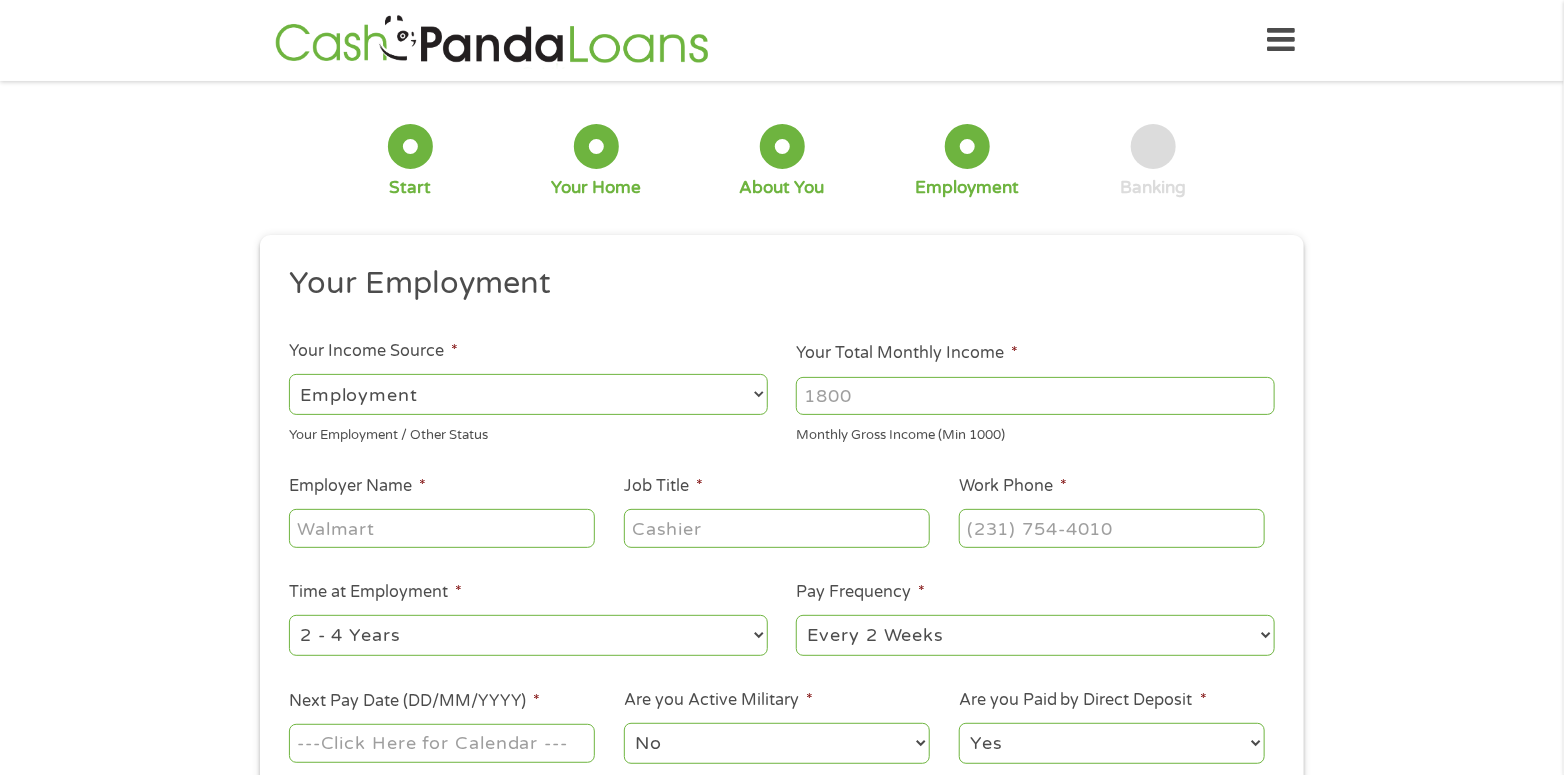 click on "Your Total Monthly Income *" at bounding box center (1035, 396) 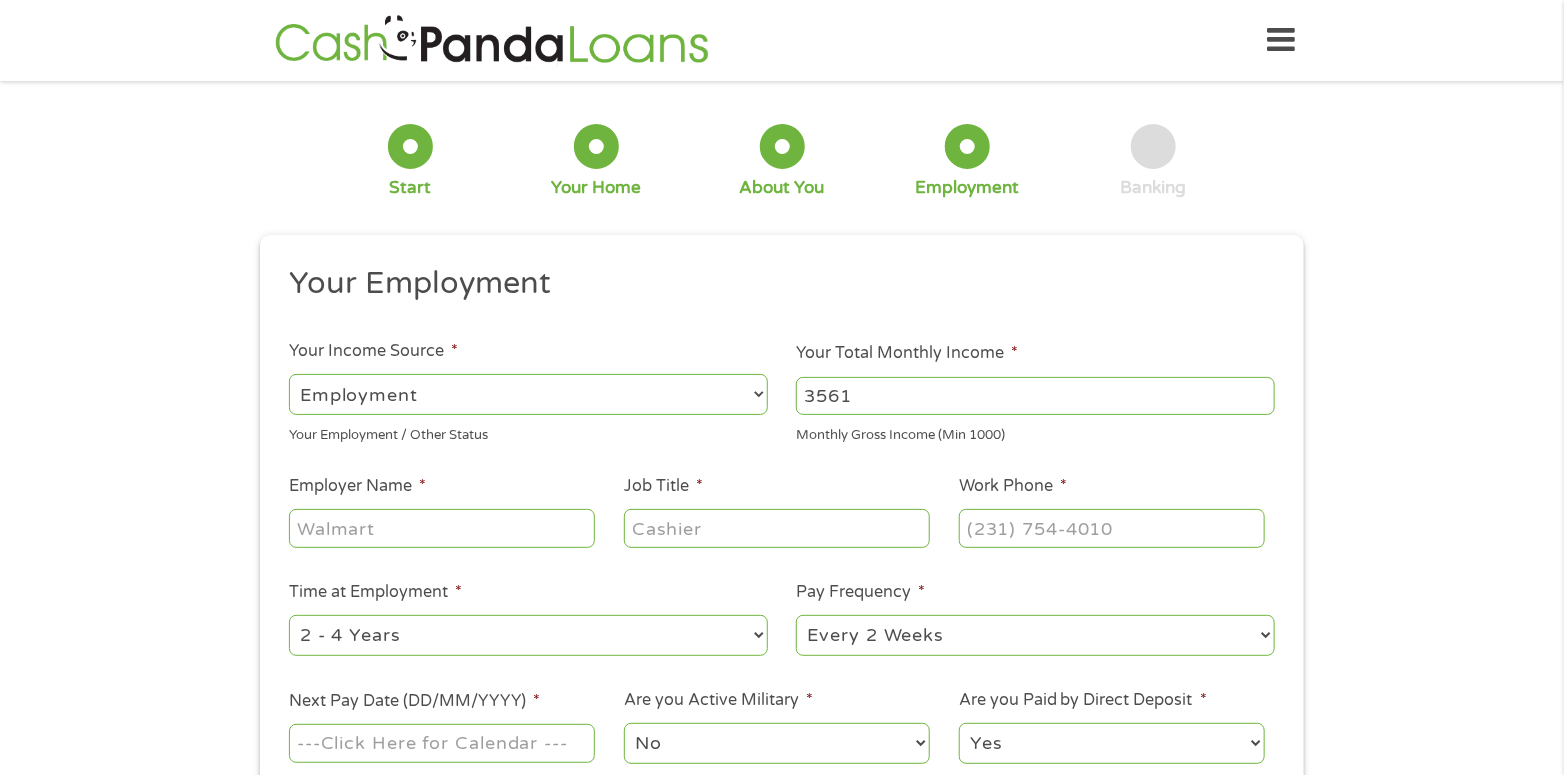 type on "3561" 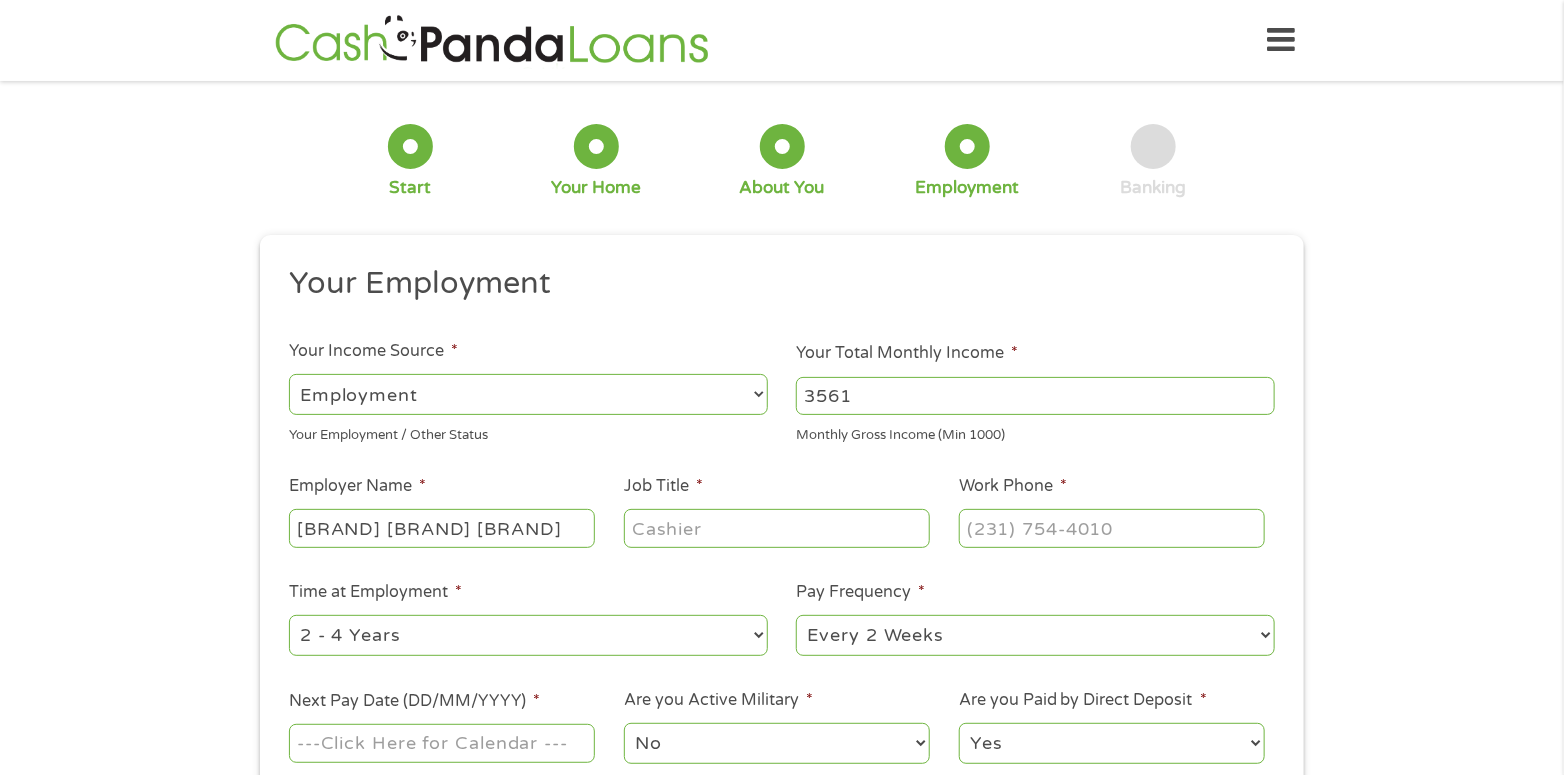 type on "[BRAND] [BRAND] [BRAND]" 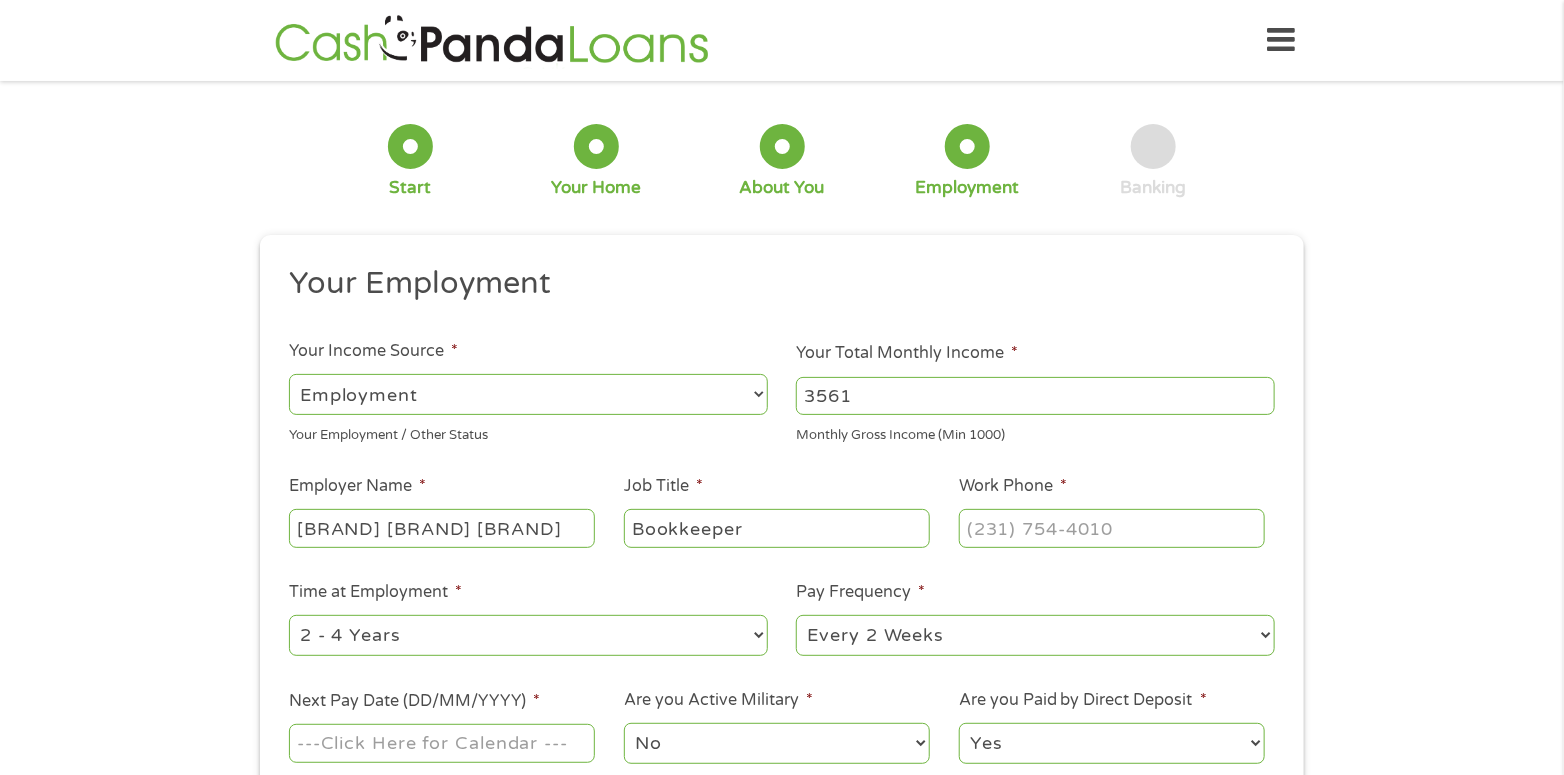type on "Bookkeeper" 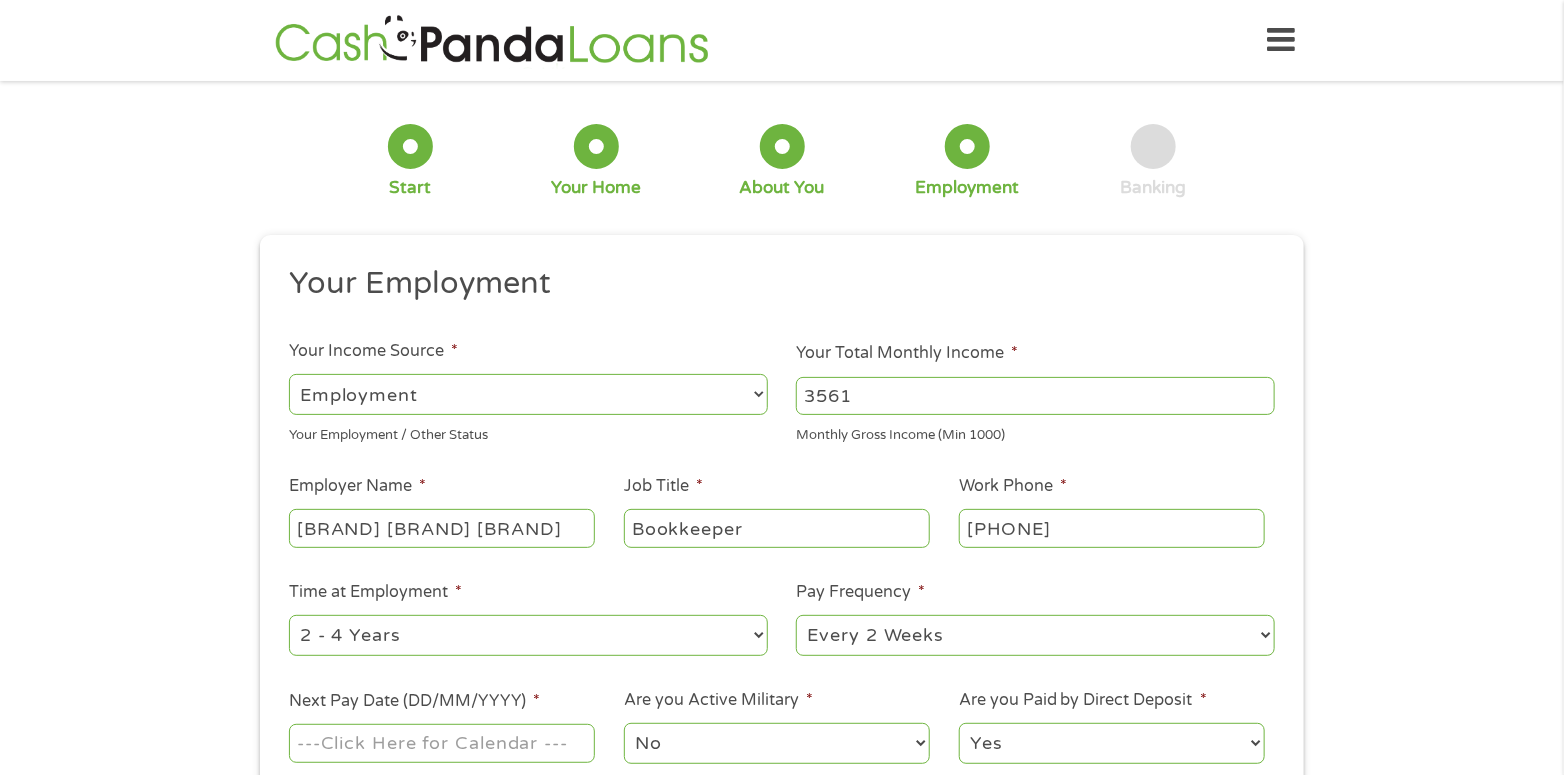 type on "[PHONE]" 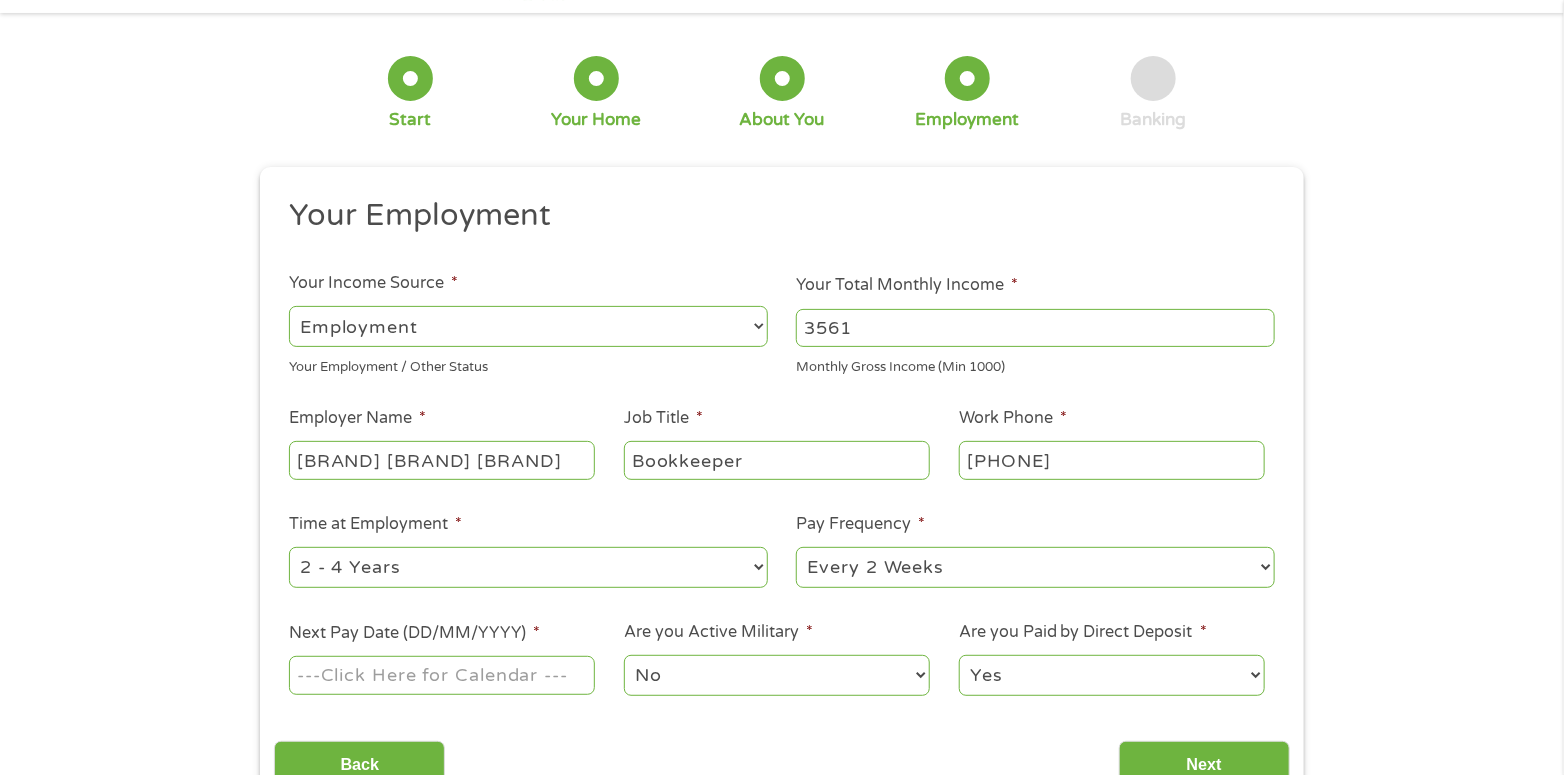 scroll, scrollTop: 100, scrollLeft: 0, axis: vertical 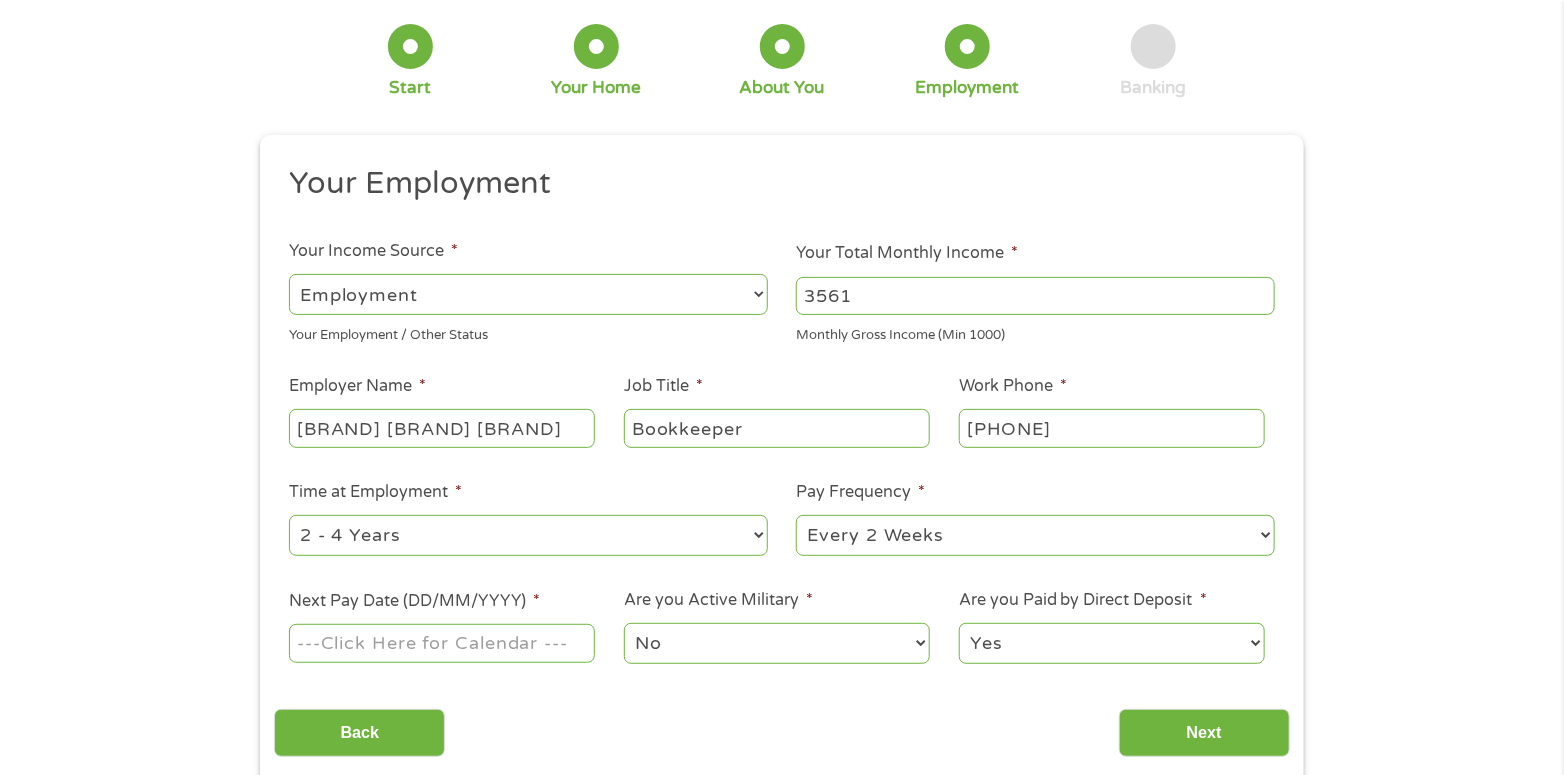 click on "--- Choose one --- Every 2 Weeks Every Week Monthly Semi-Monthly" at bounding box center [1035, 535] 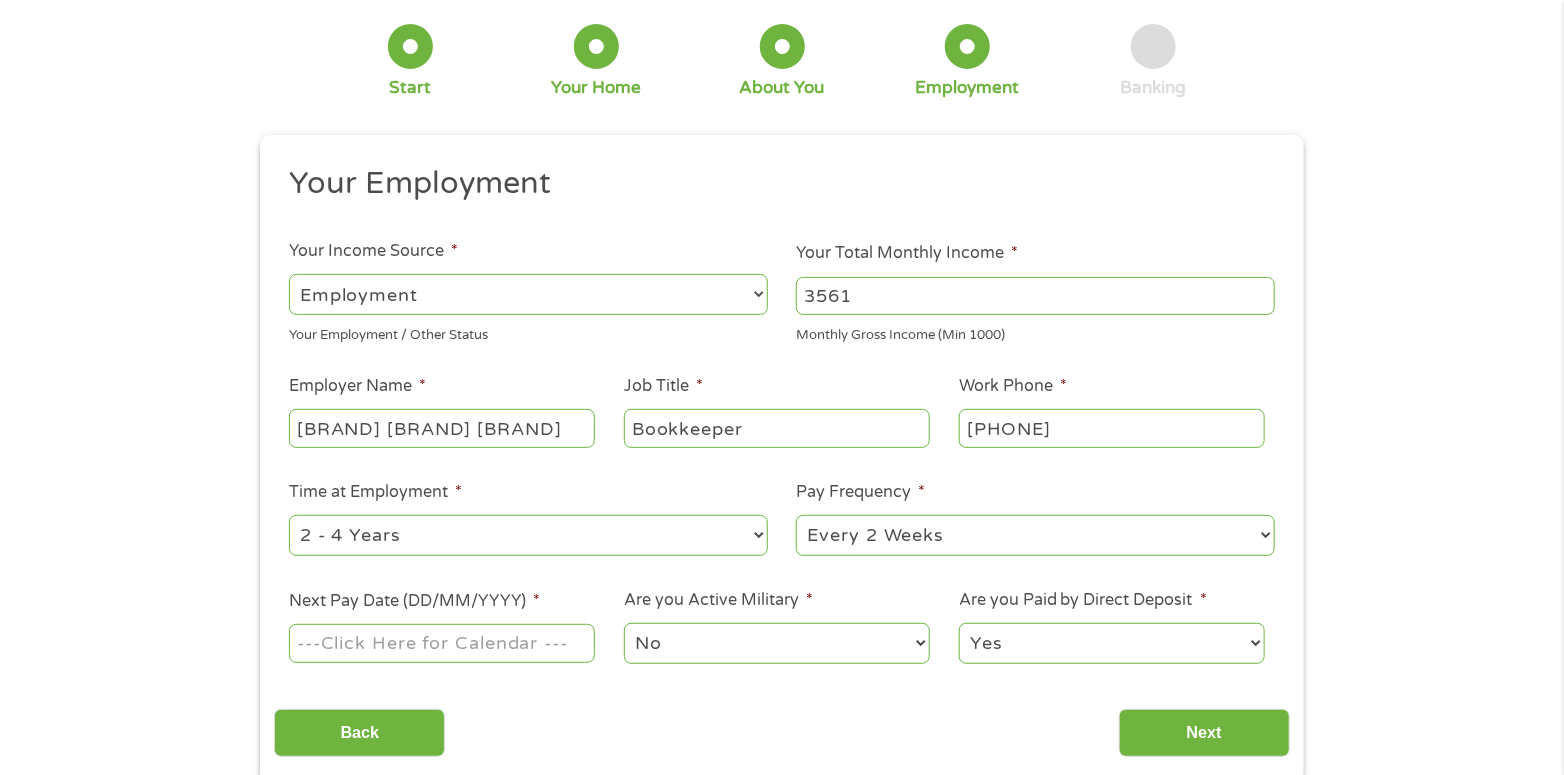 select on "weekly" 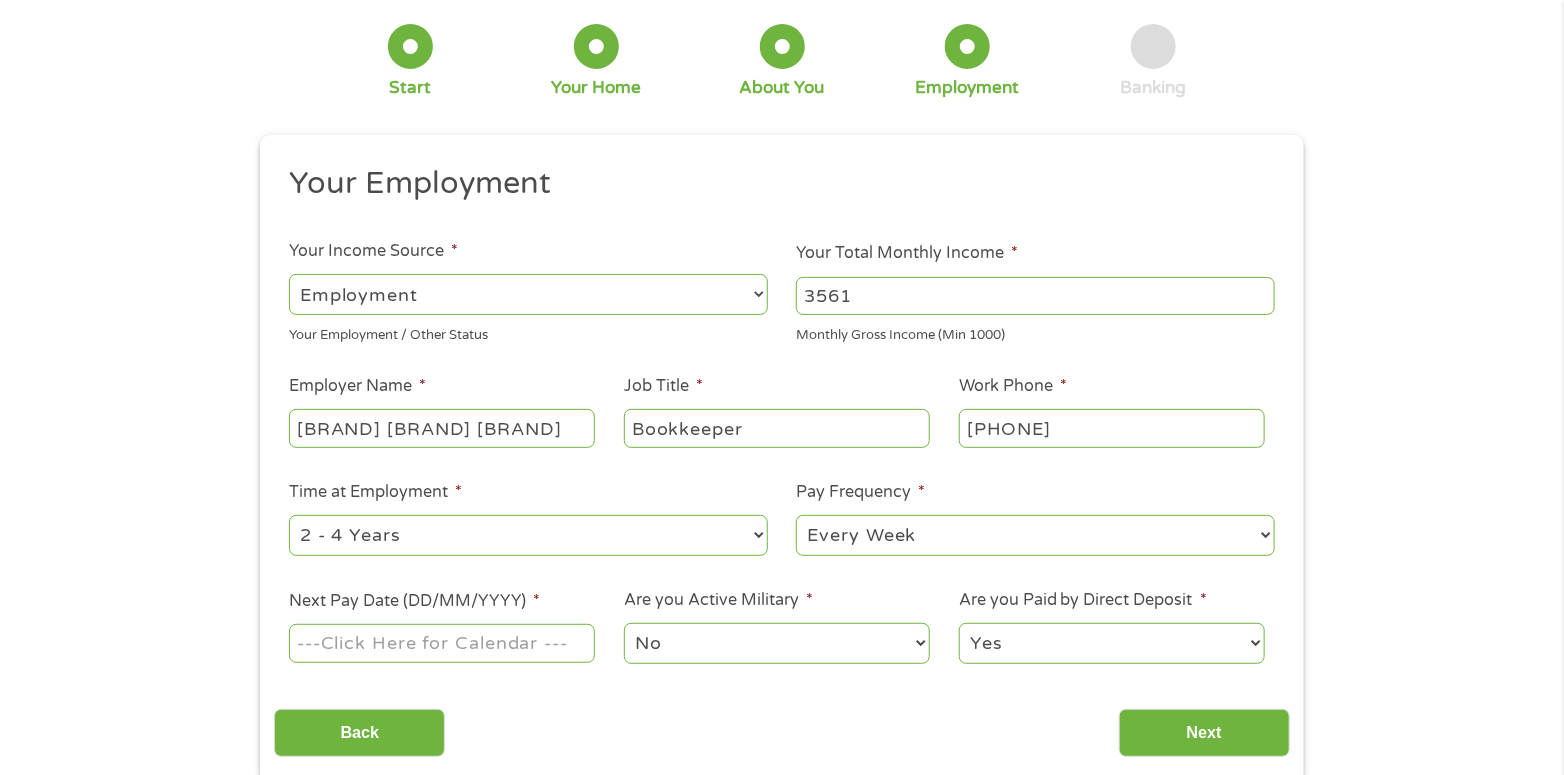 click on "--- Choose one --- Every 2 Weeks Every Week Monthly Semi-Monthly" at bounding box center (1035, 535) 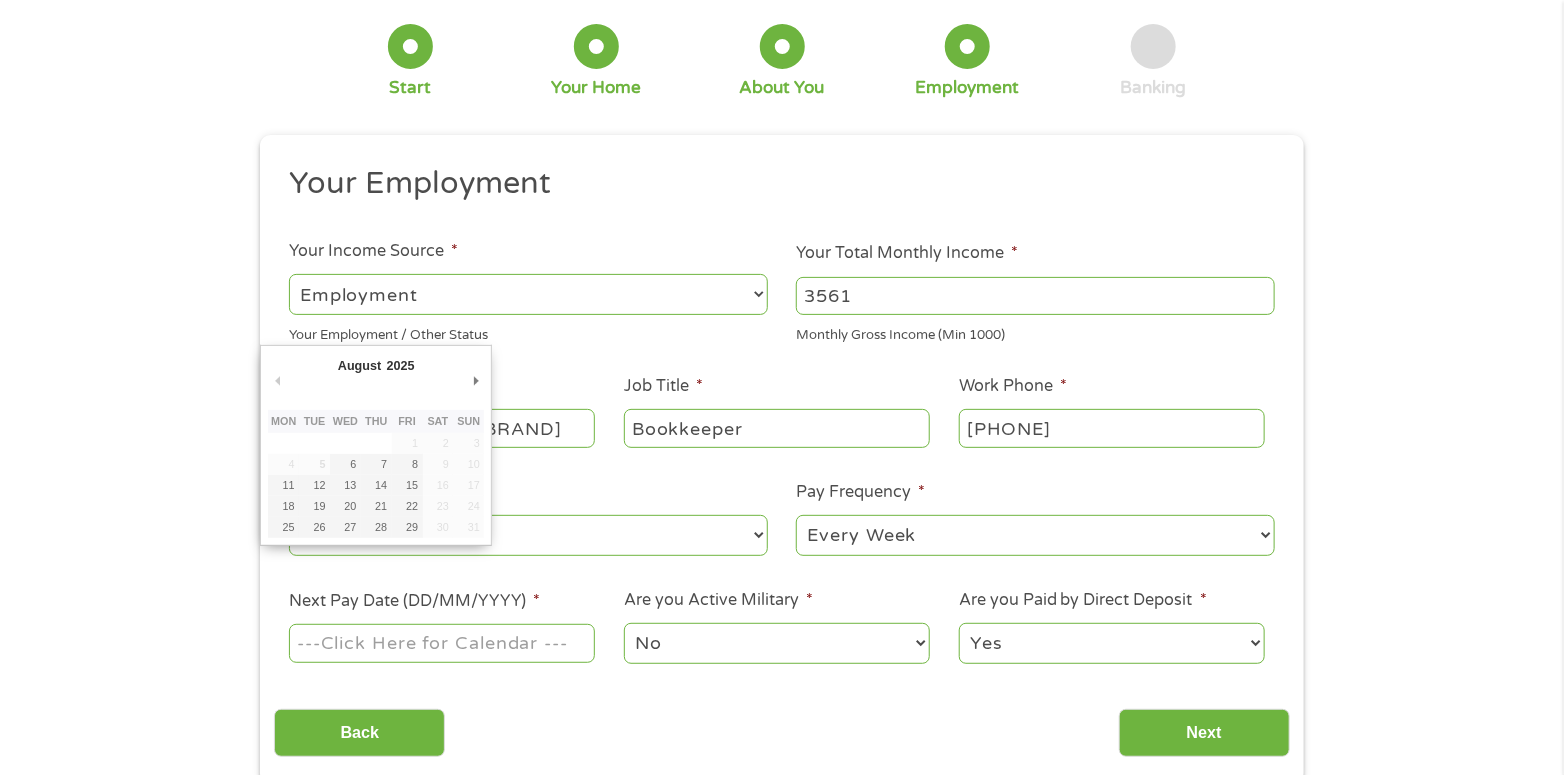 click on "Next Pay Date (DD/MM/YYYY) *" at bounding box center [442, 643] 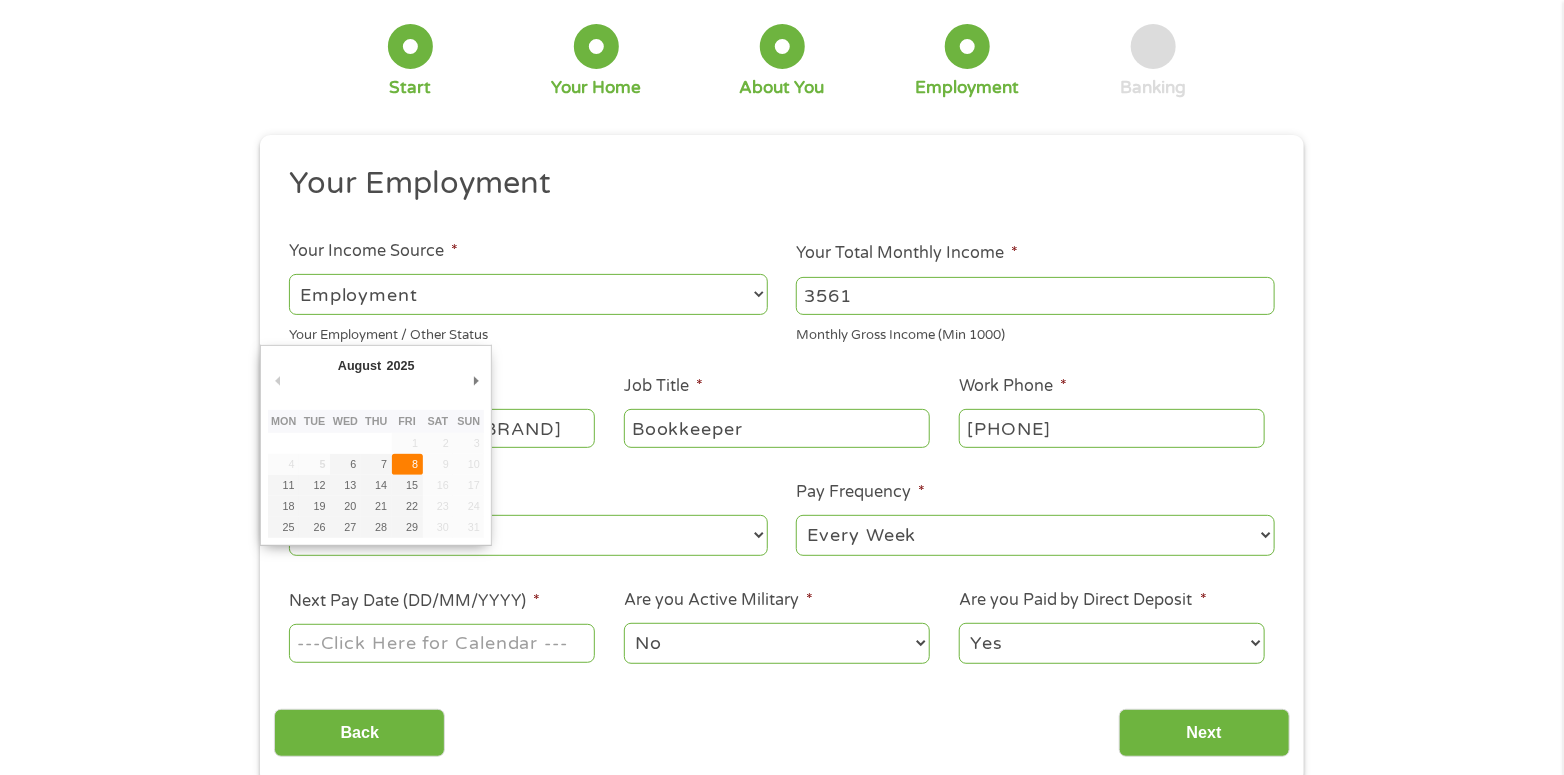 type on "08/08/2025" 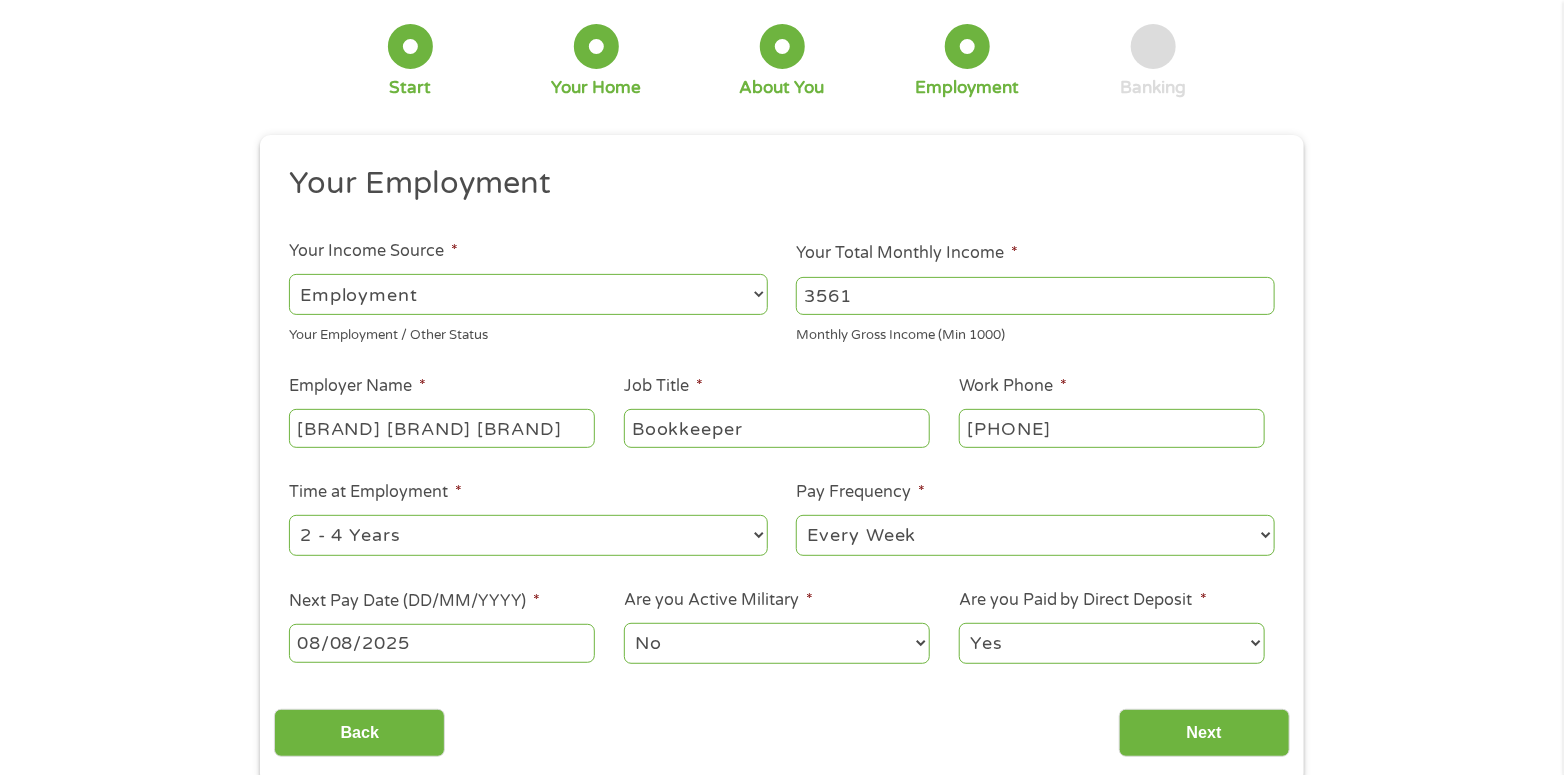 click on "08/08/2025" at bounding box center [442, 643] 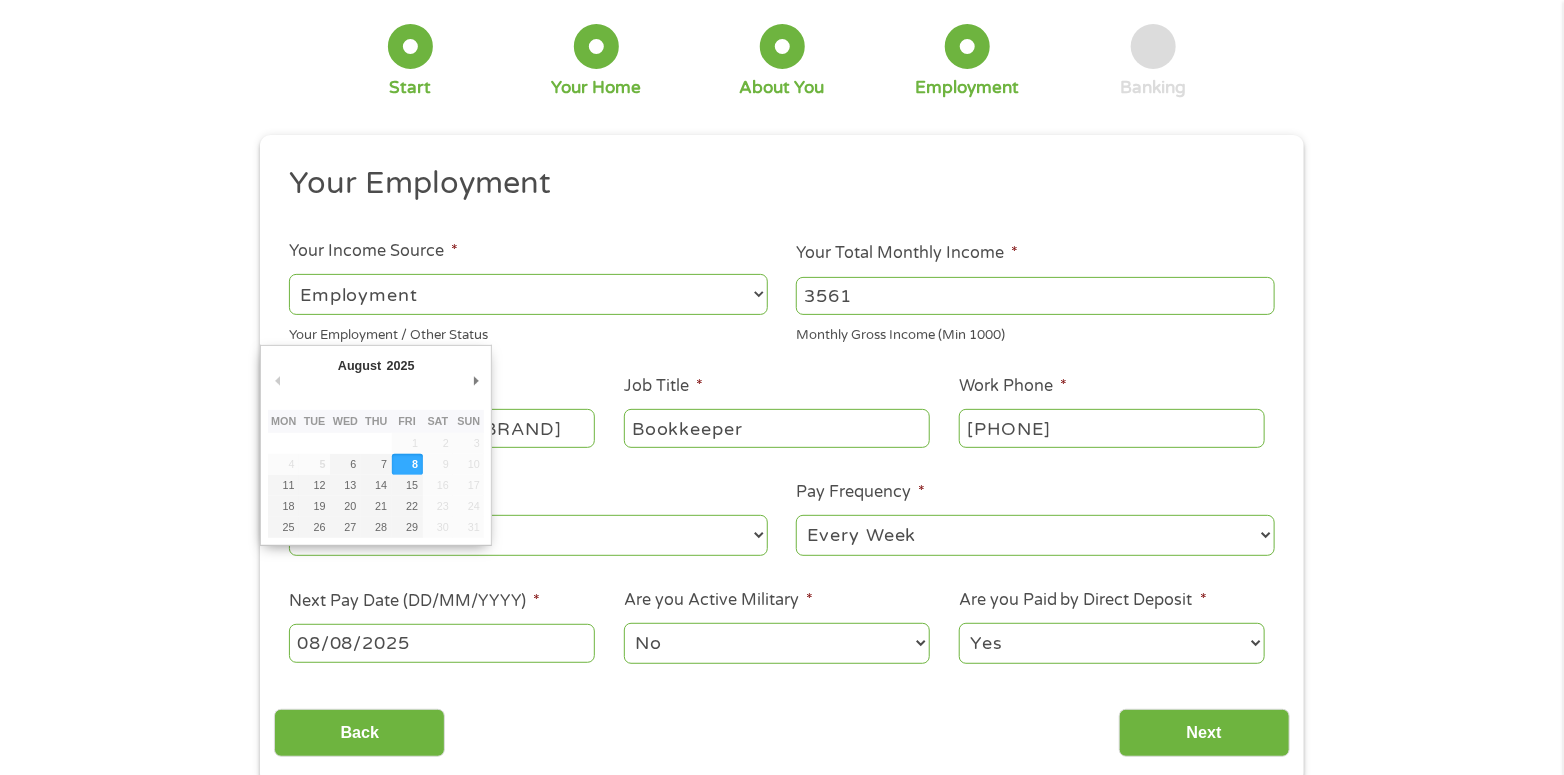 click on "No Yes" at bounding box center (777, 643) 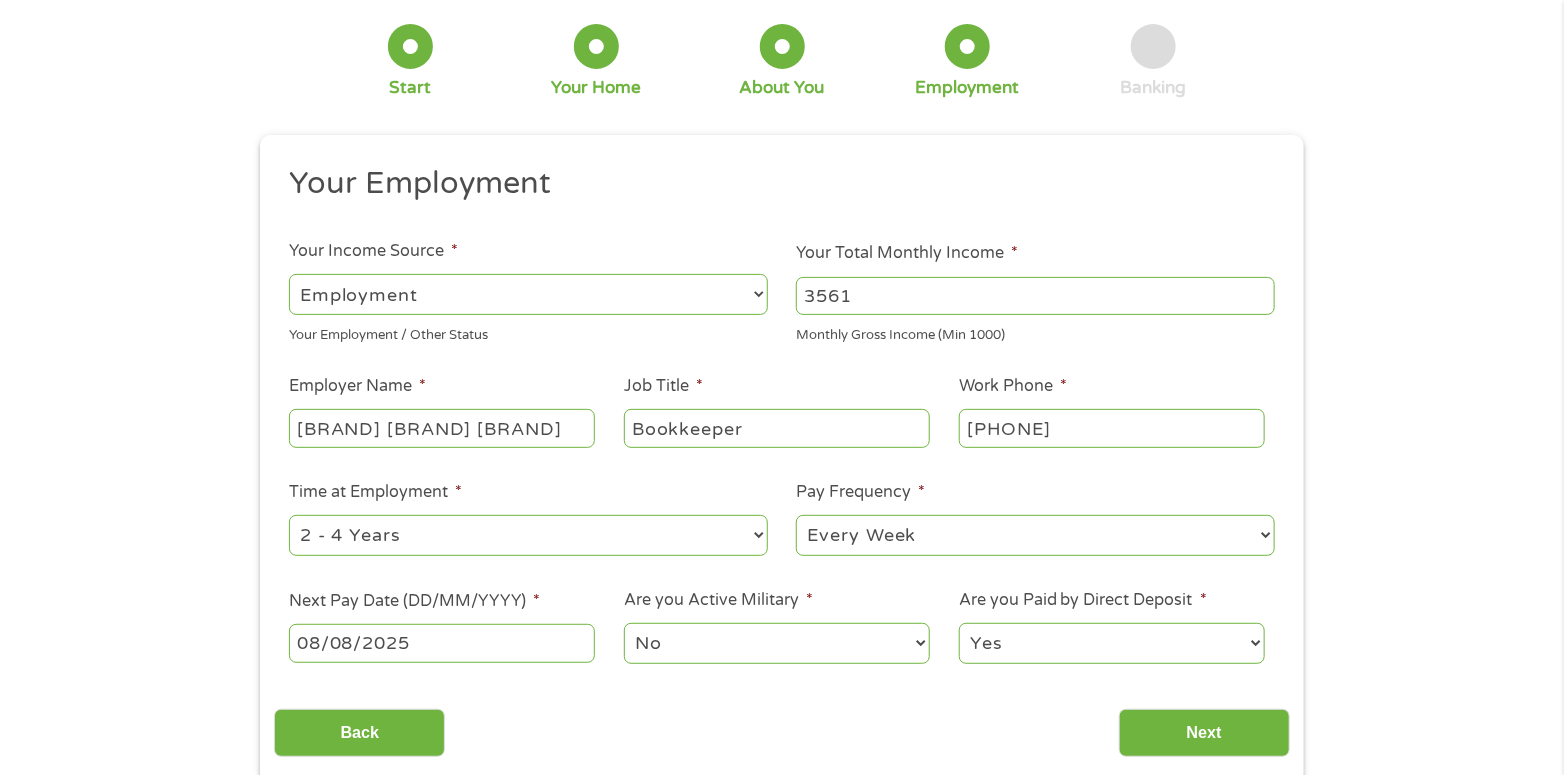 click on "No Yes" at bounding box center (777, 643) 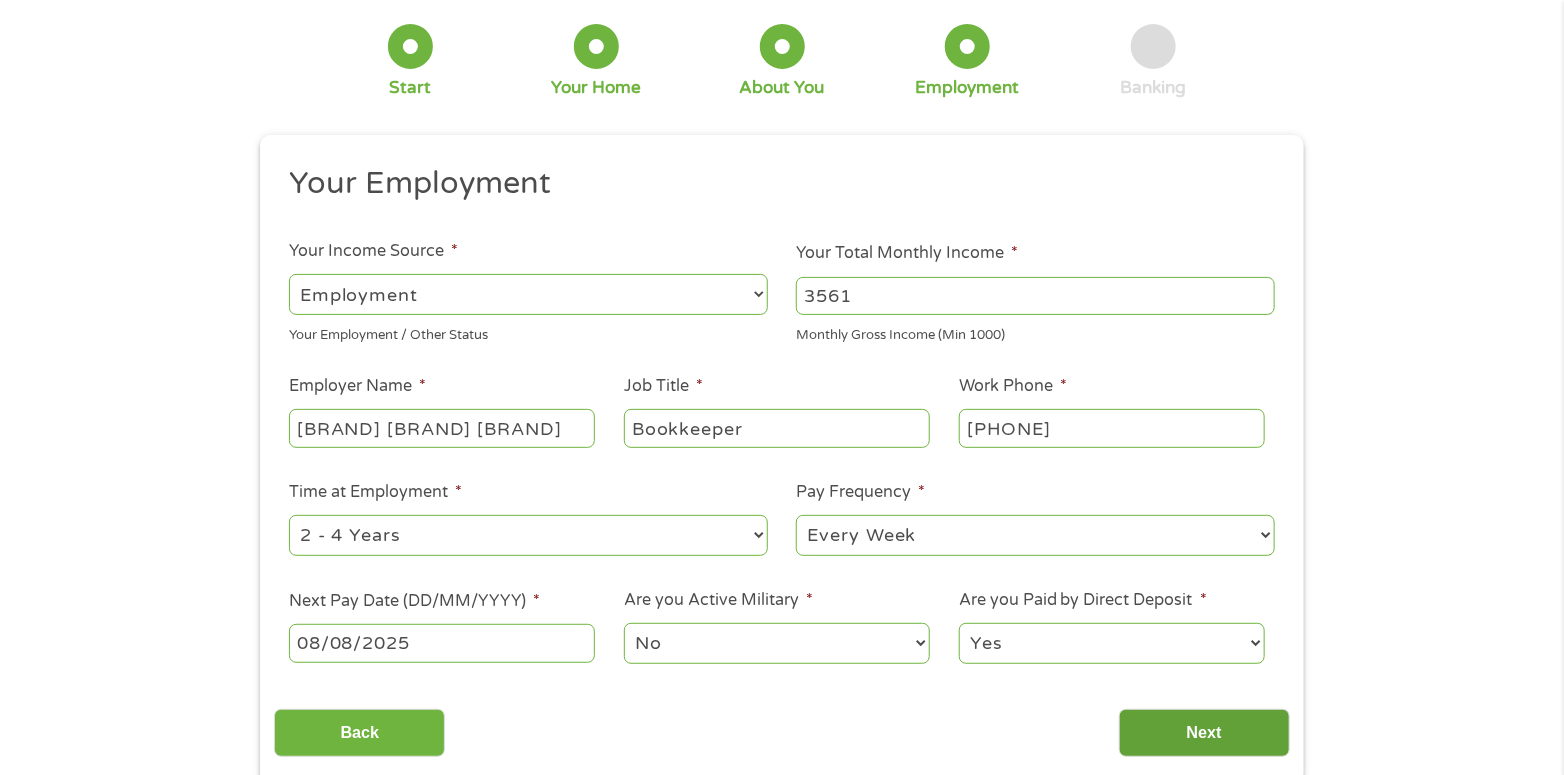 click on "Next" at bounding box center [1204, 733] 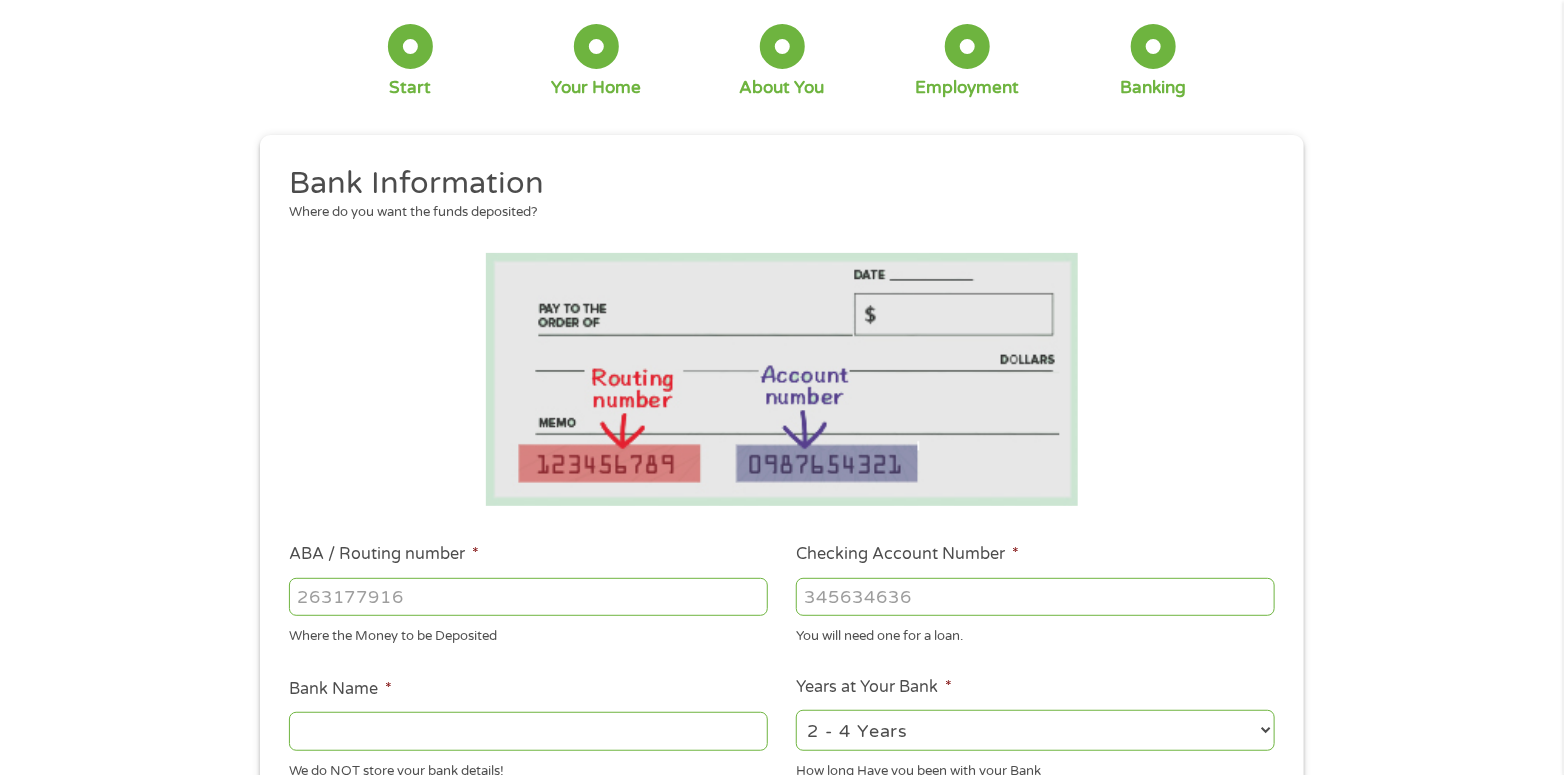 scroll, scrollTop: 8, scrollLeft: 8, axis: both 